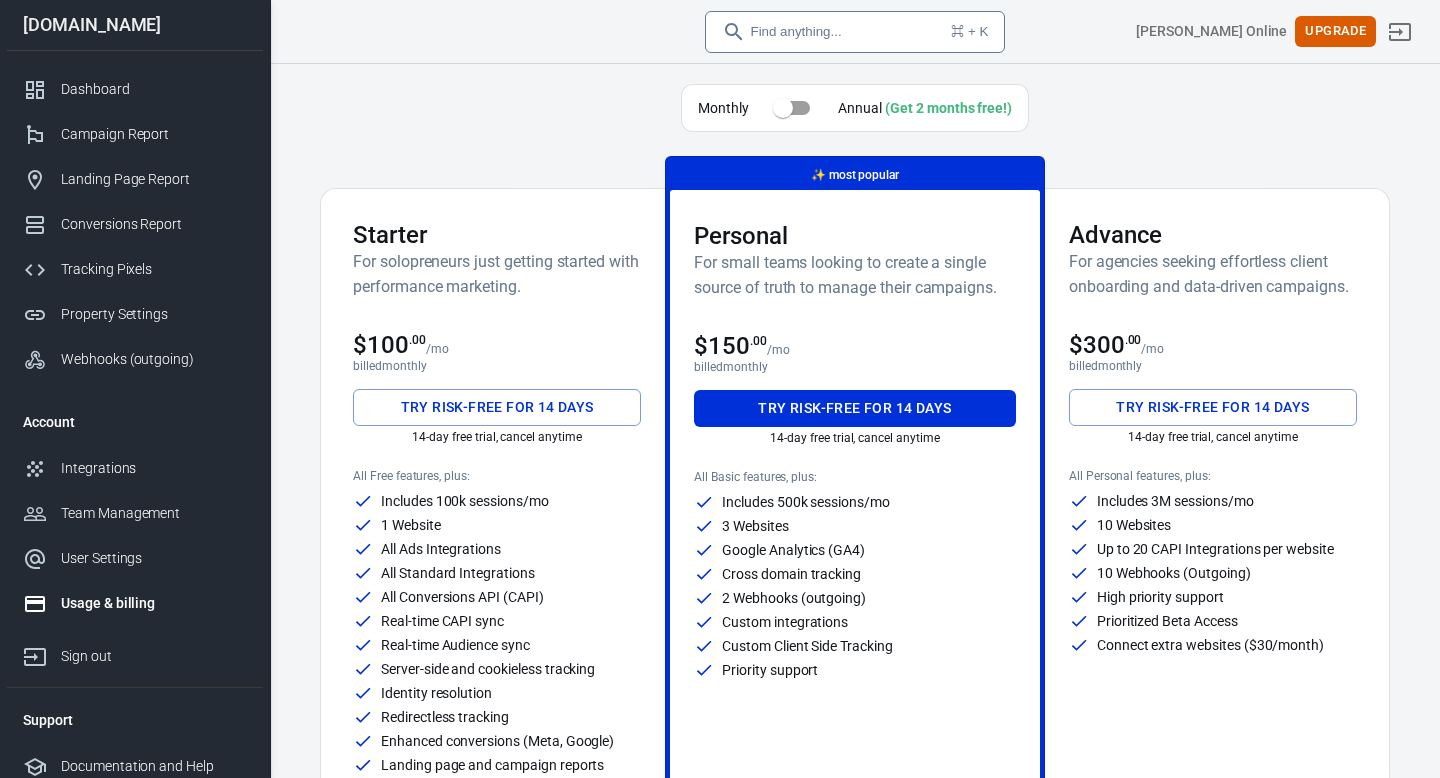 scroll, scrollTop: 0, scrollLeft: 0, axis: both 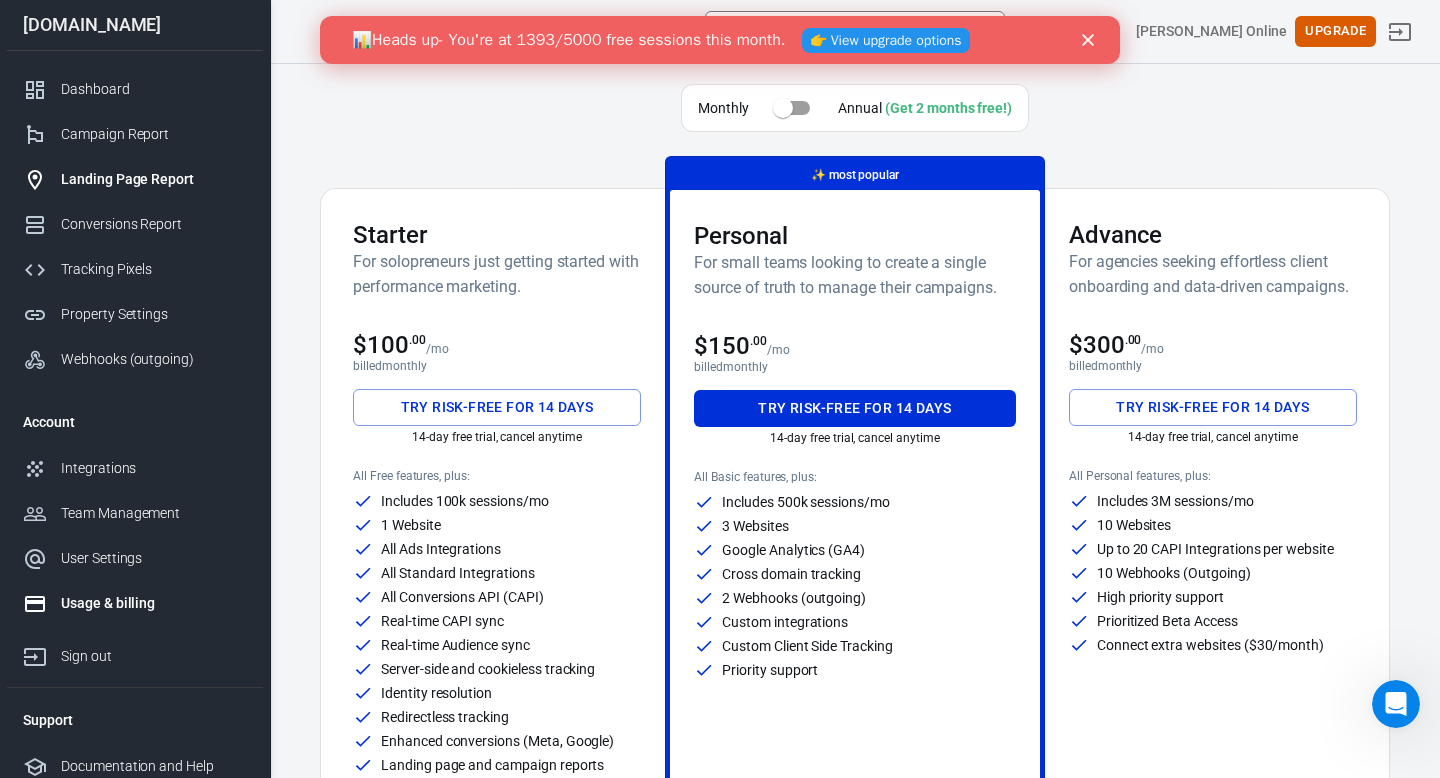 click on "Landing Page Report" at bounding box center [154, 179] 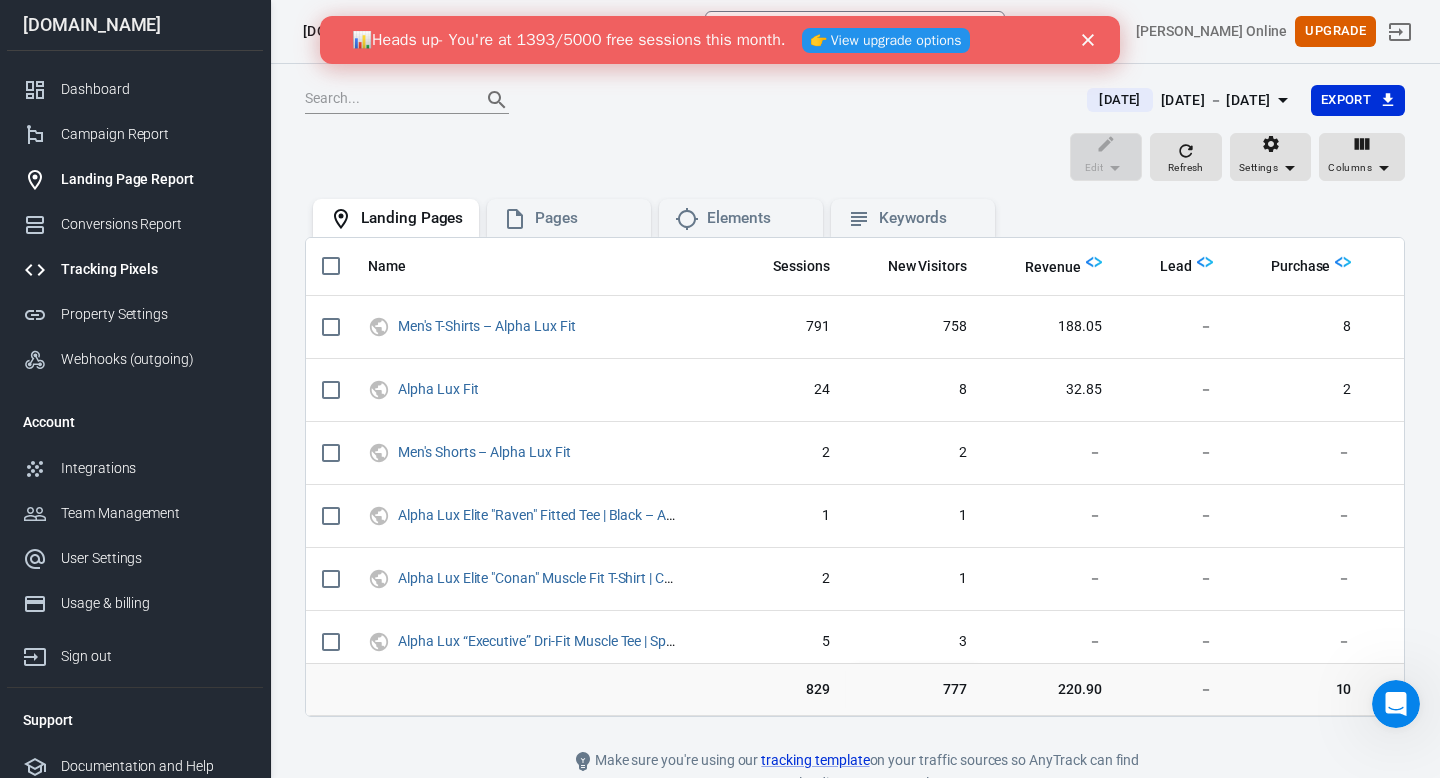 click on "Tracking Pixels" at bounding box center [135, 269] 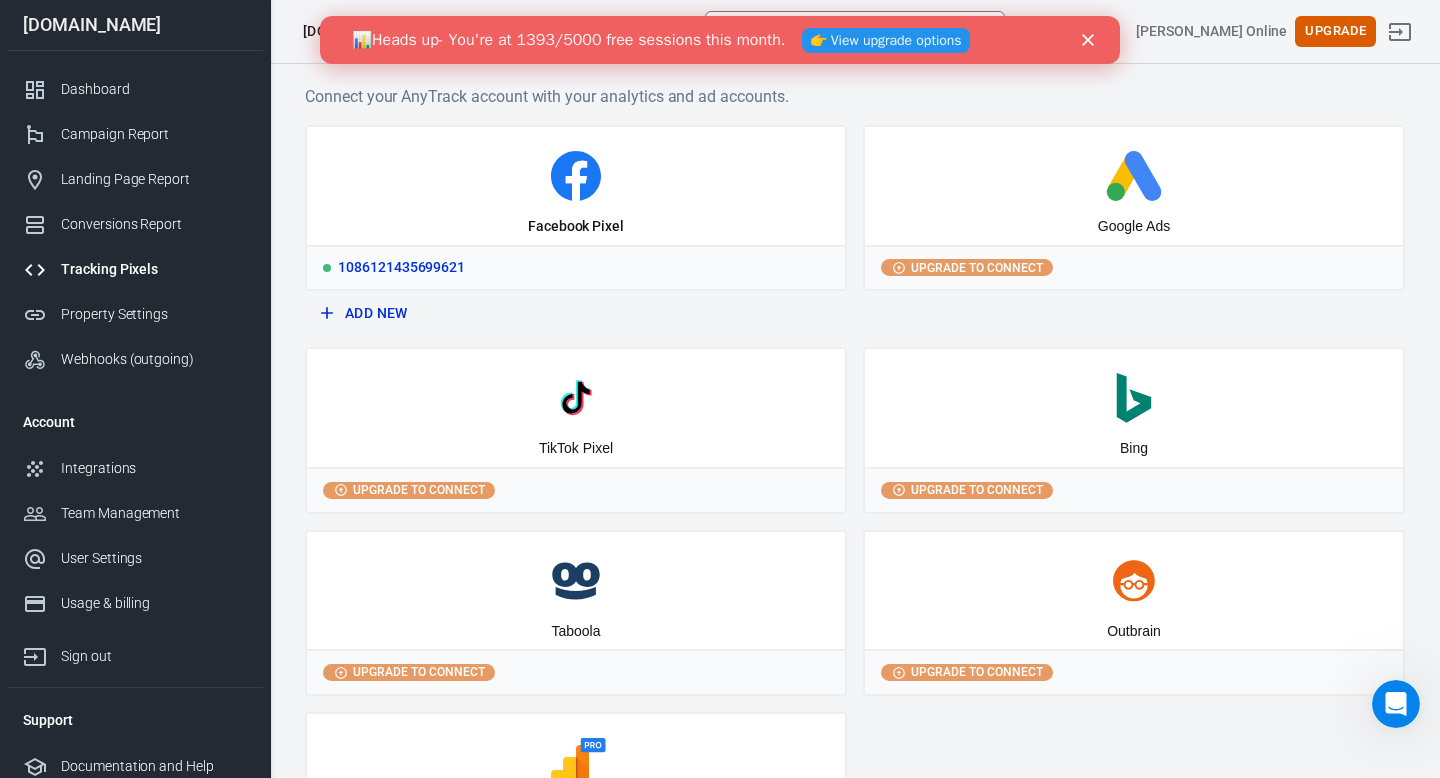 click on "Facebook Pixel" at bounding box center [576, 186] 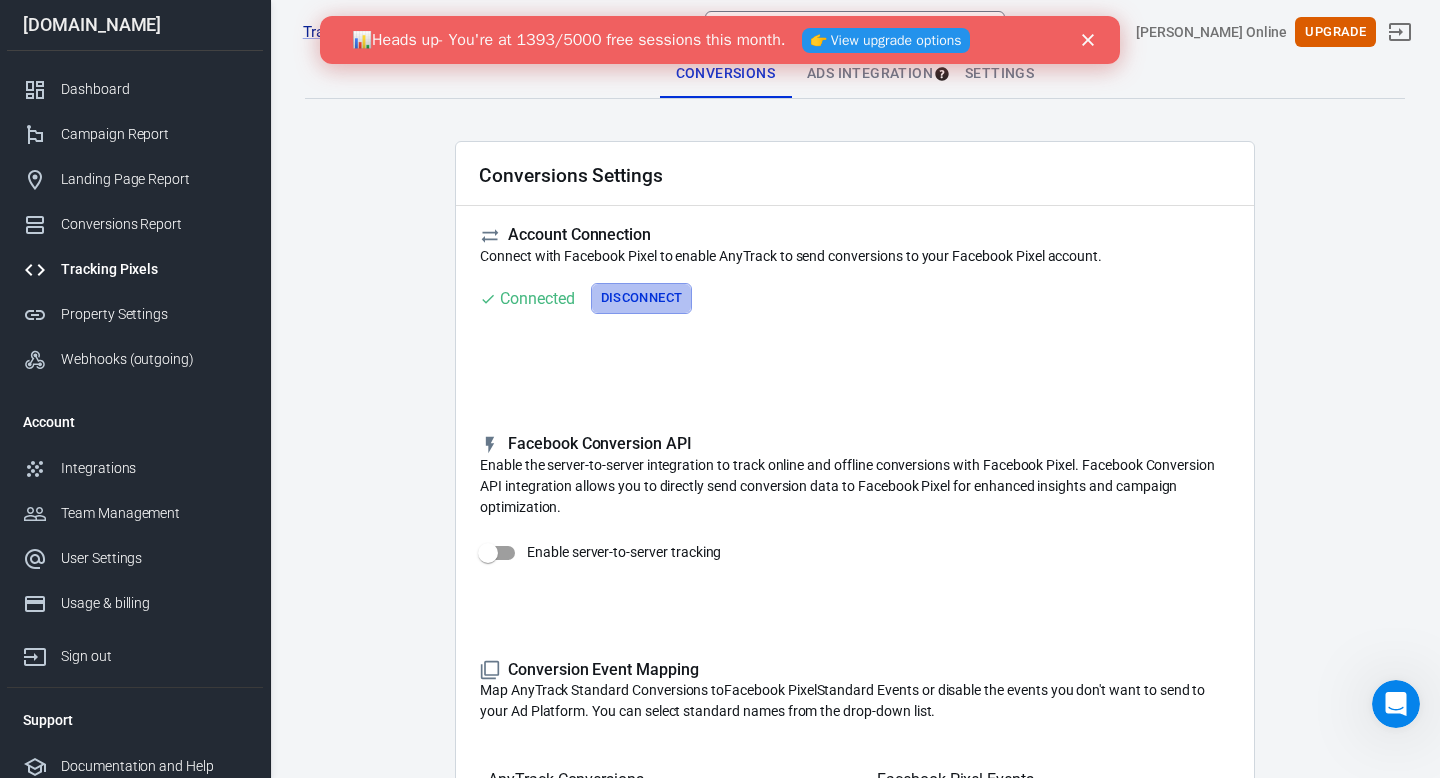 click on "Disconnect" at bounding box center [642, 298] 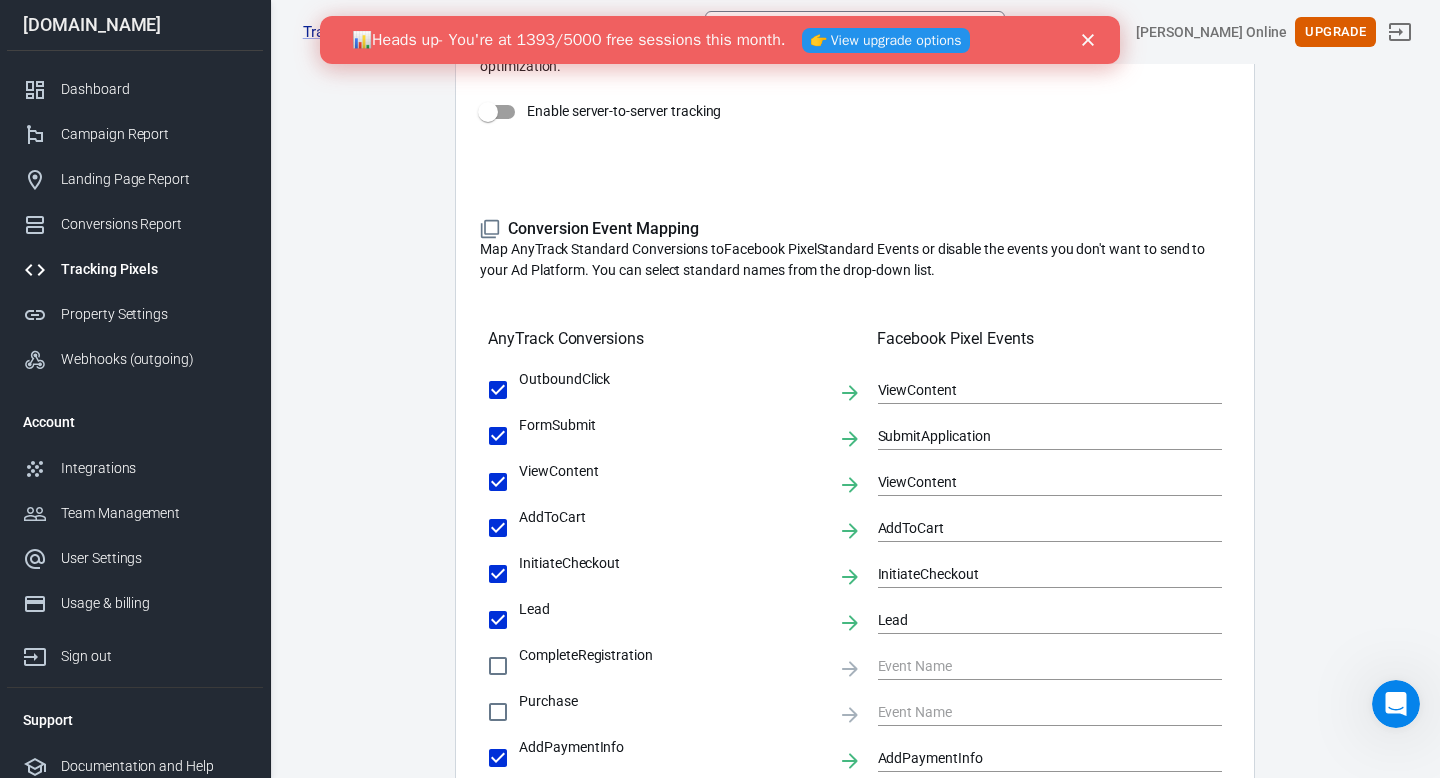scroll, scrollTop: 0, scrollLeft: 0, axis: both 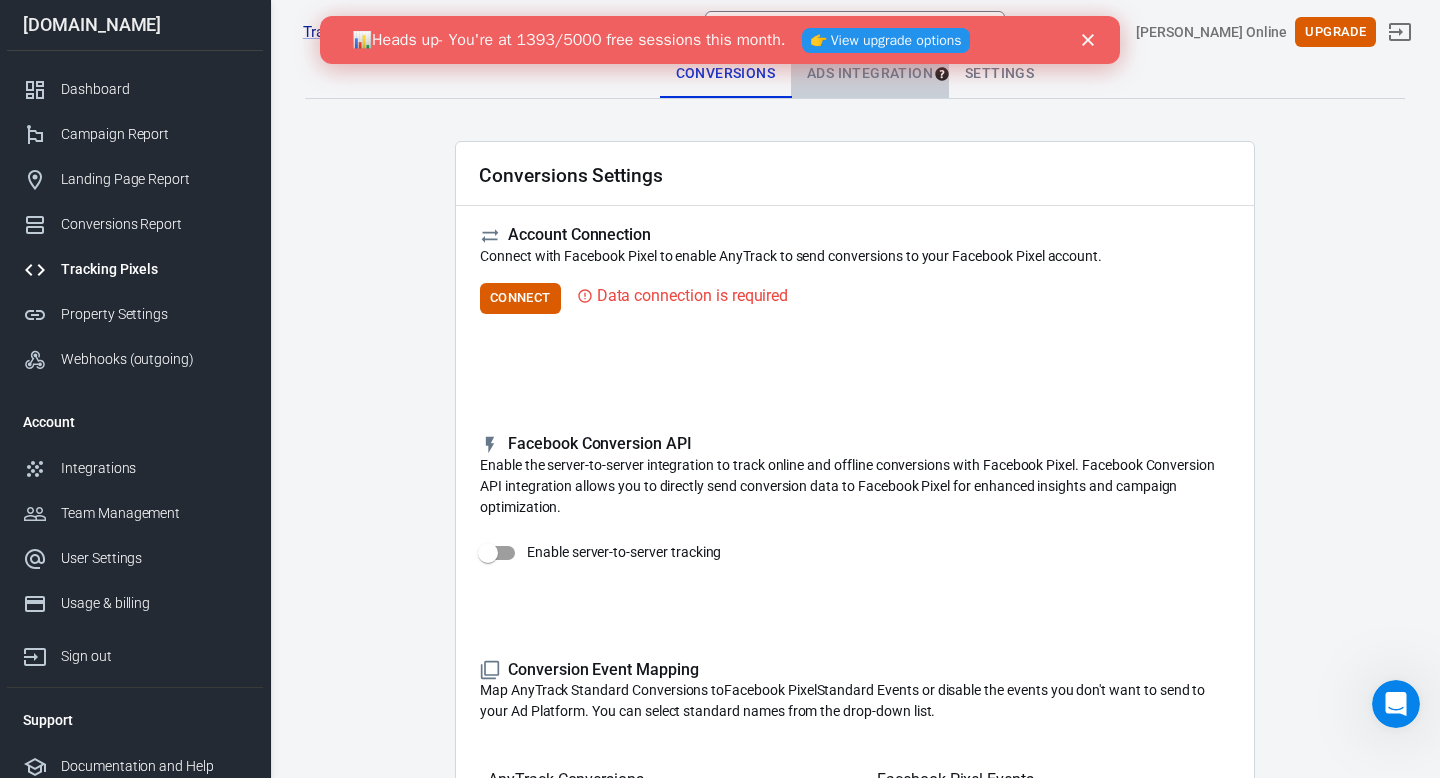click on "Ads Integration" at bounding box center (870, 74) 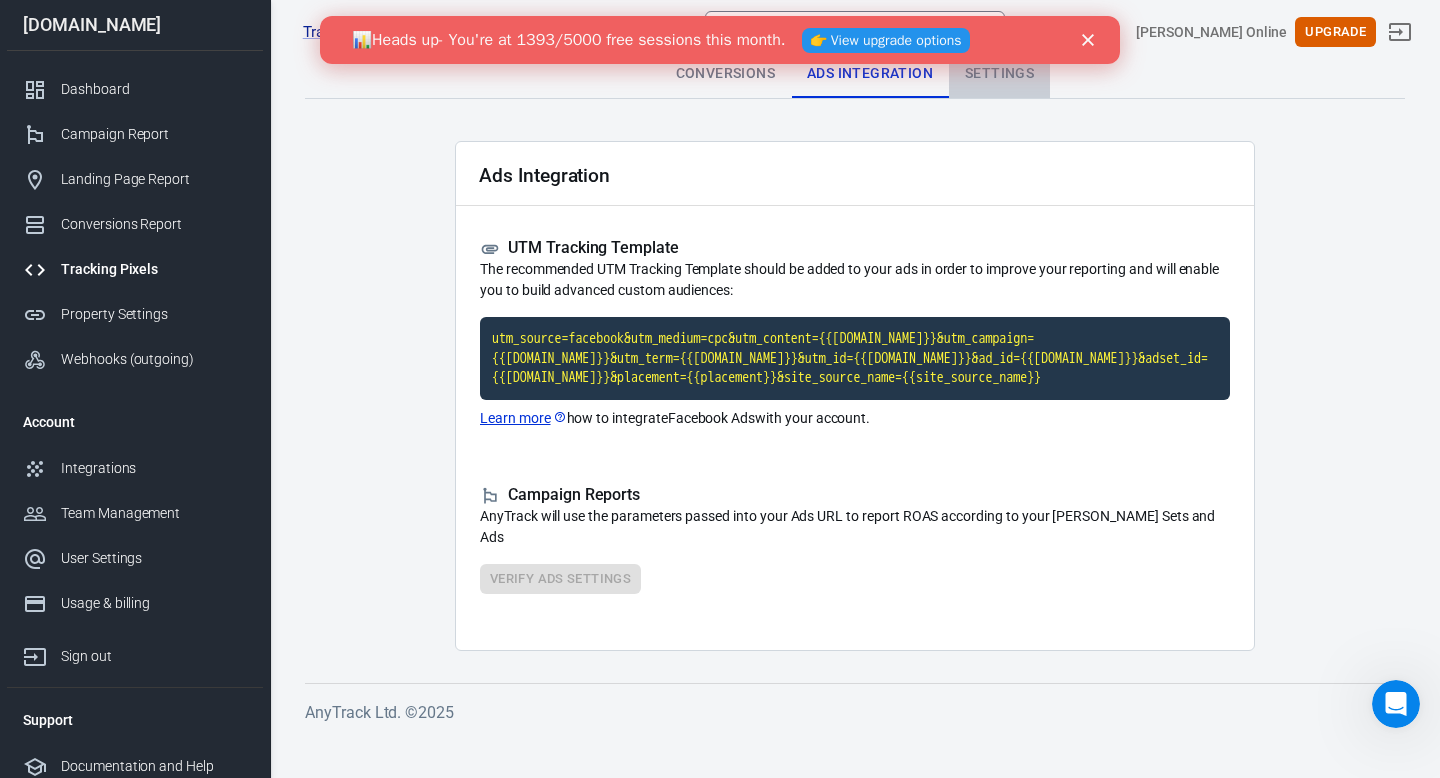 click on "Settings" at bounding box center (999, 74) 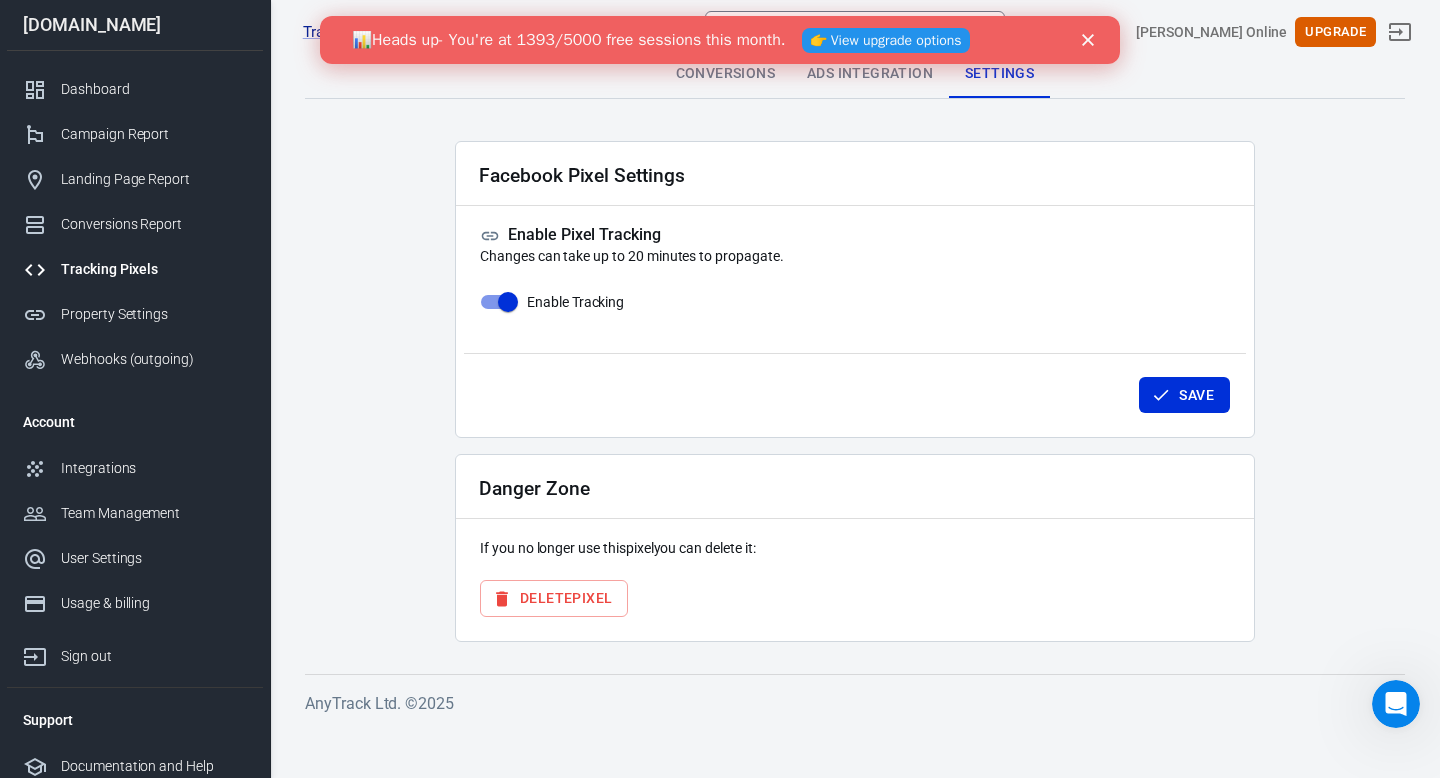 click on "Delete  Pixel" at bounding box center (554, 598) 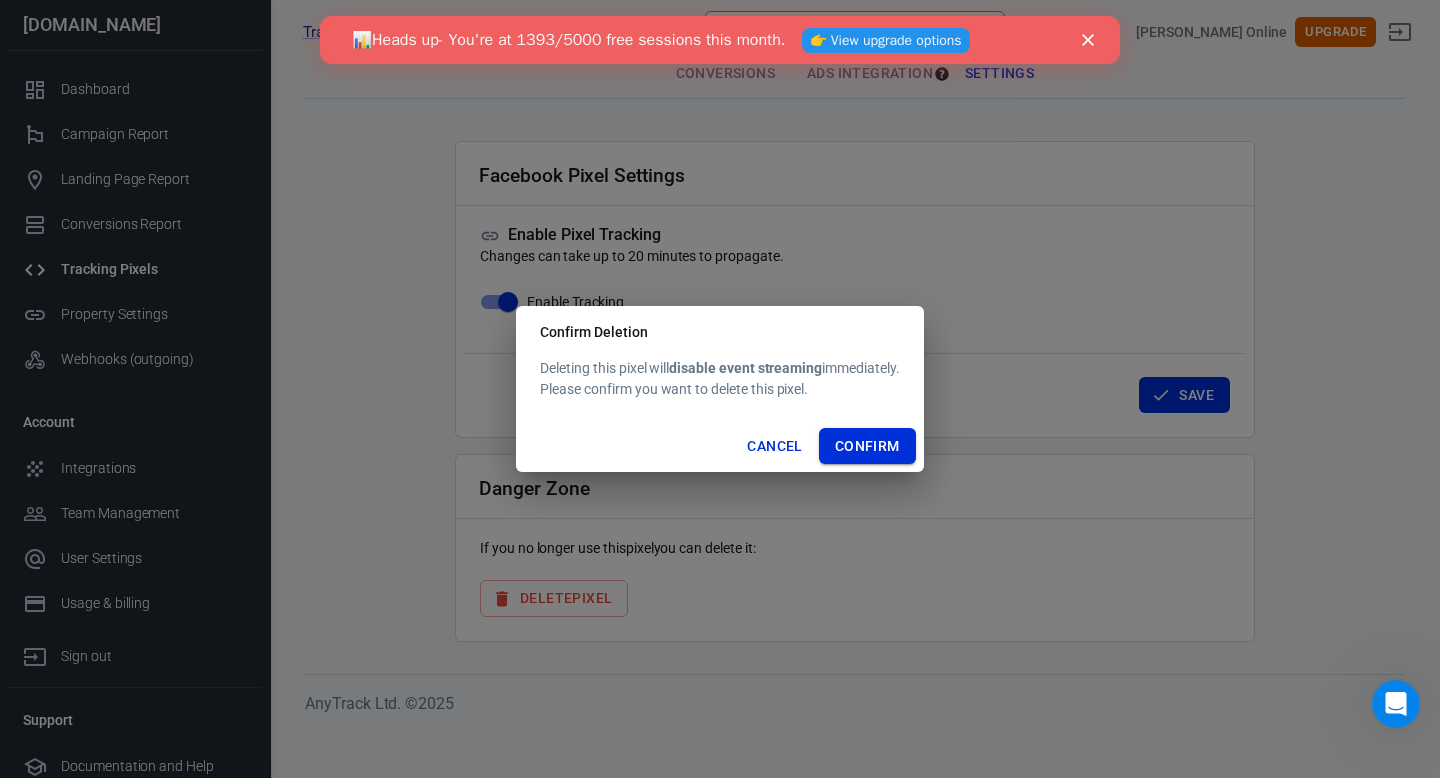 click on "Confirm" at bounding box center (867, 446) 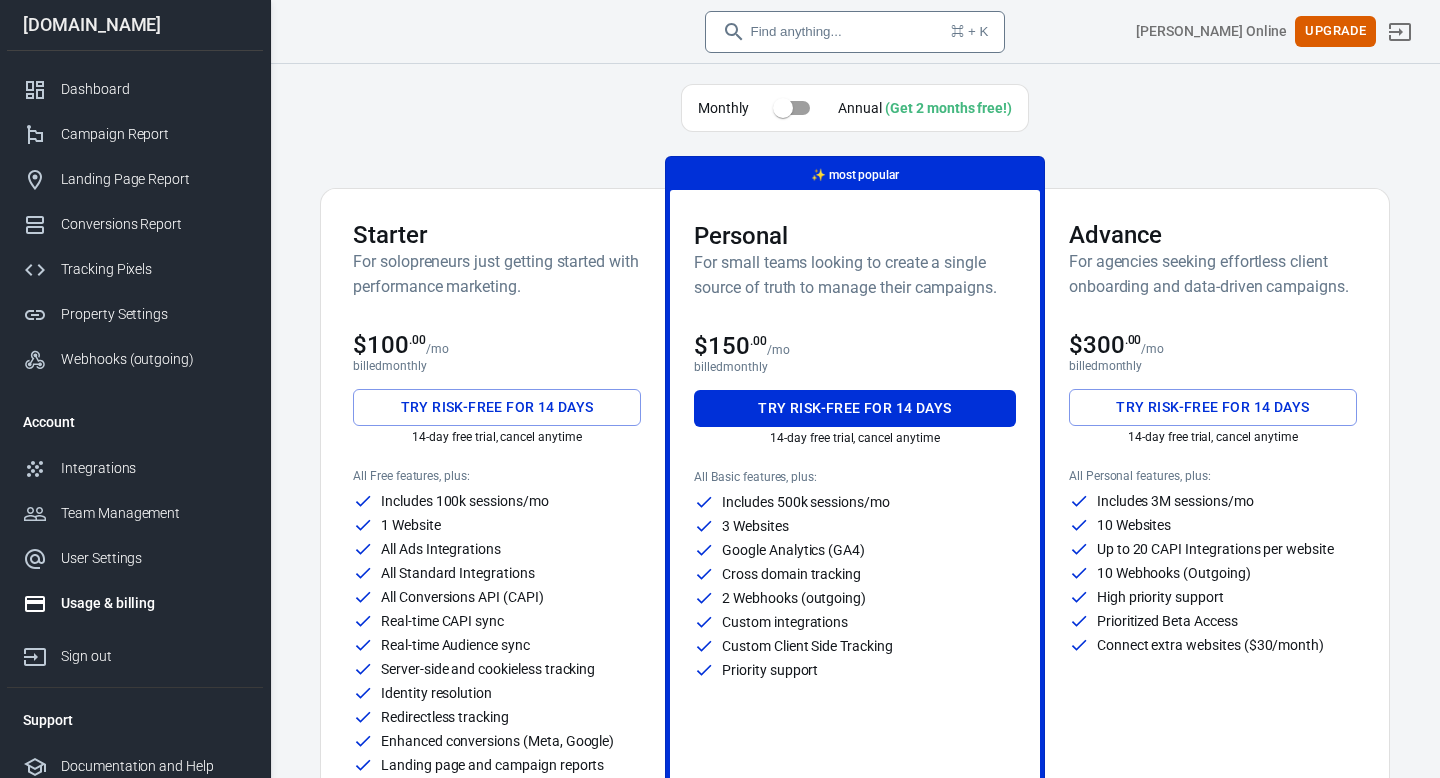 scroll, scrollTop: 0, scrollLeft: 0, axis: both 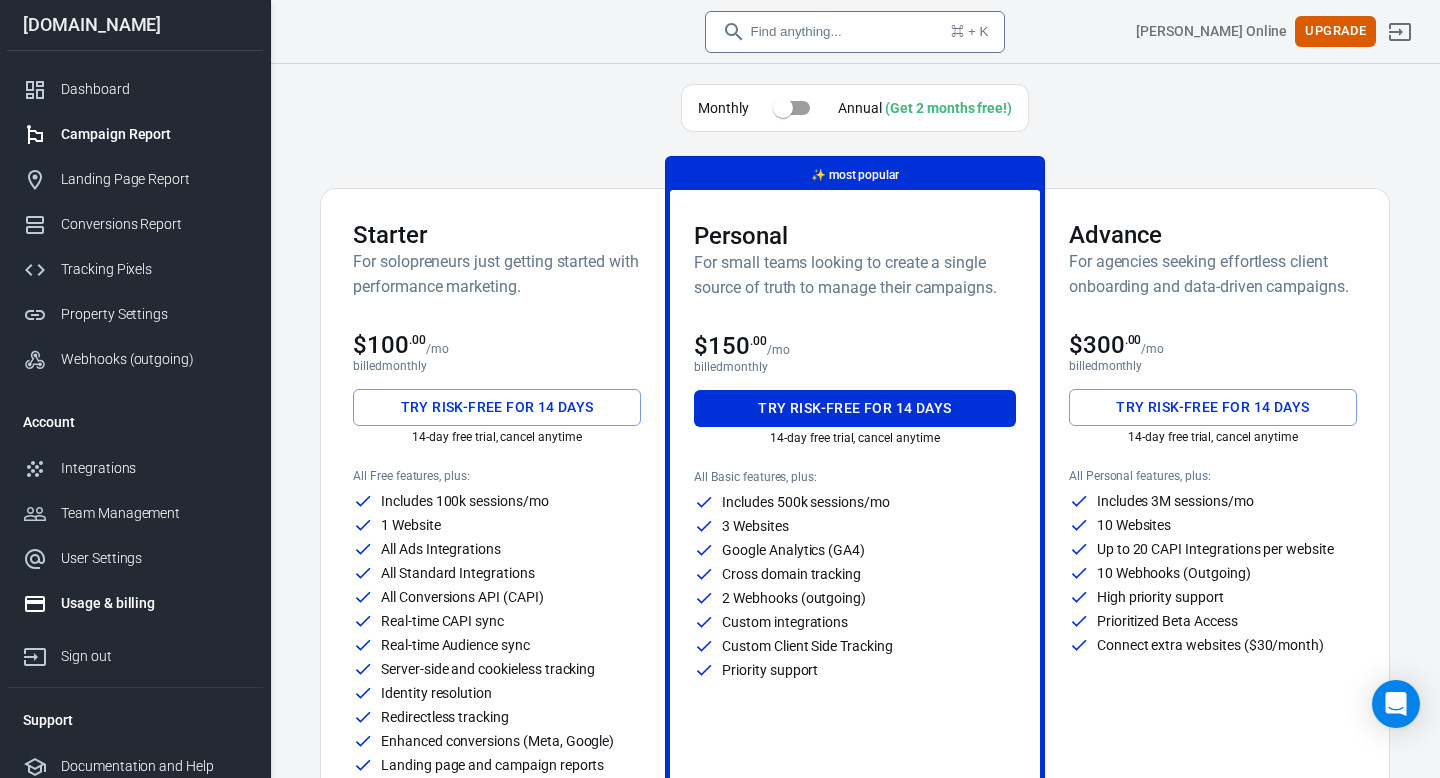 click on "Campaign Report" at bounding box center (154, 134) 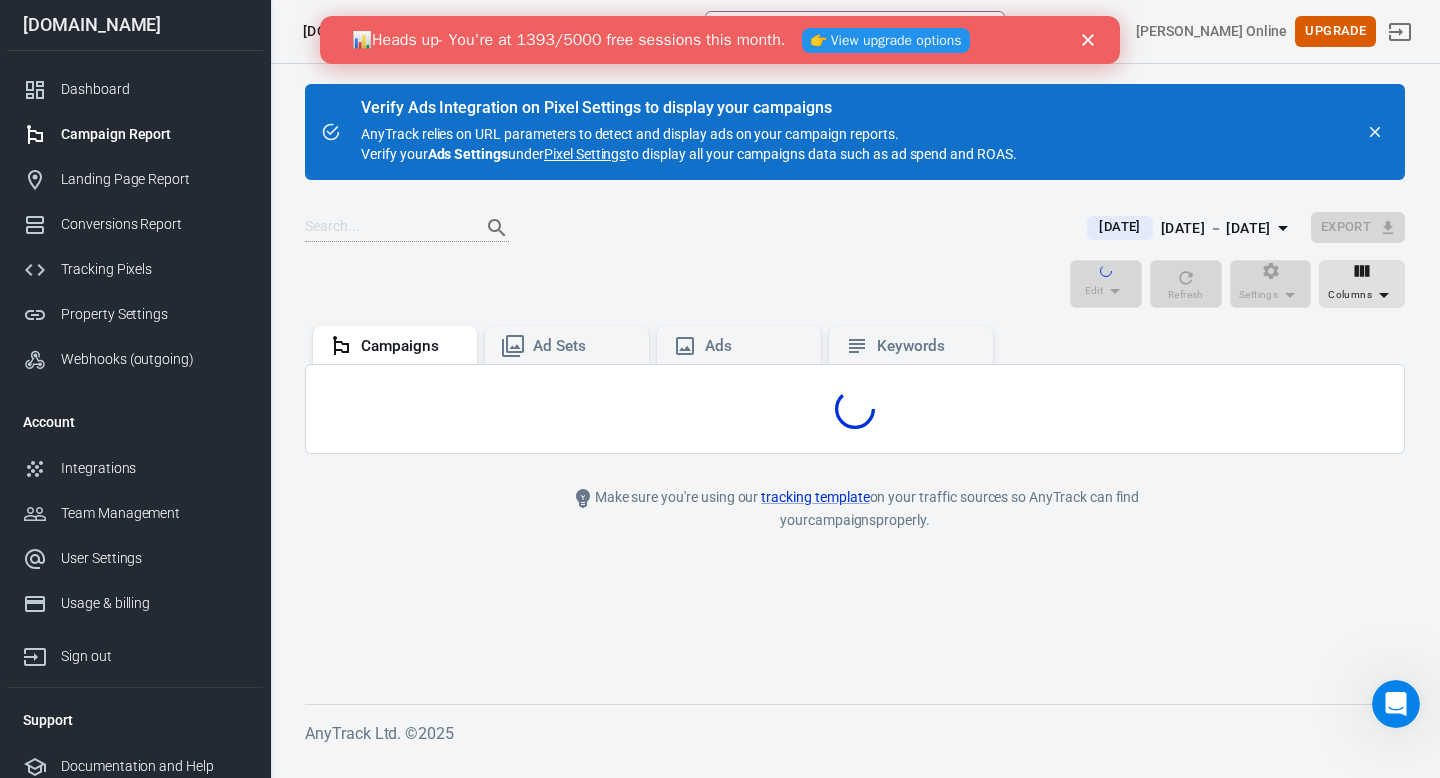 scroll, scrollTop: 0, scrollLeft: 0, axis: both 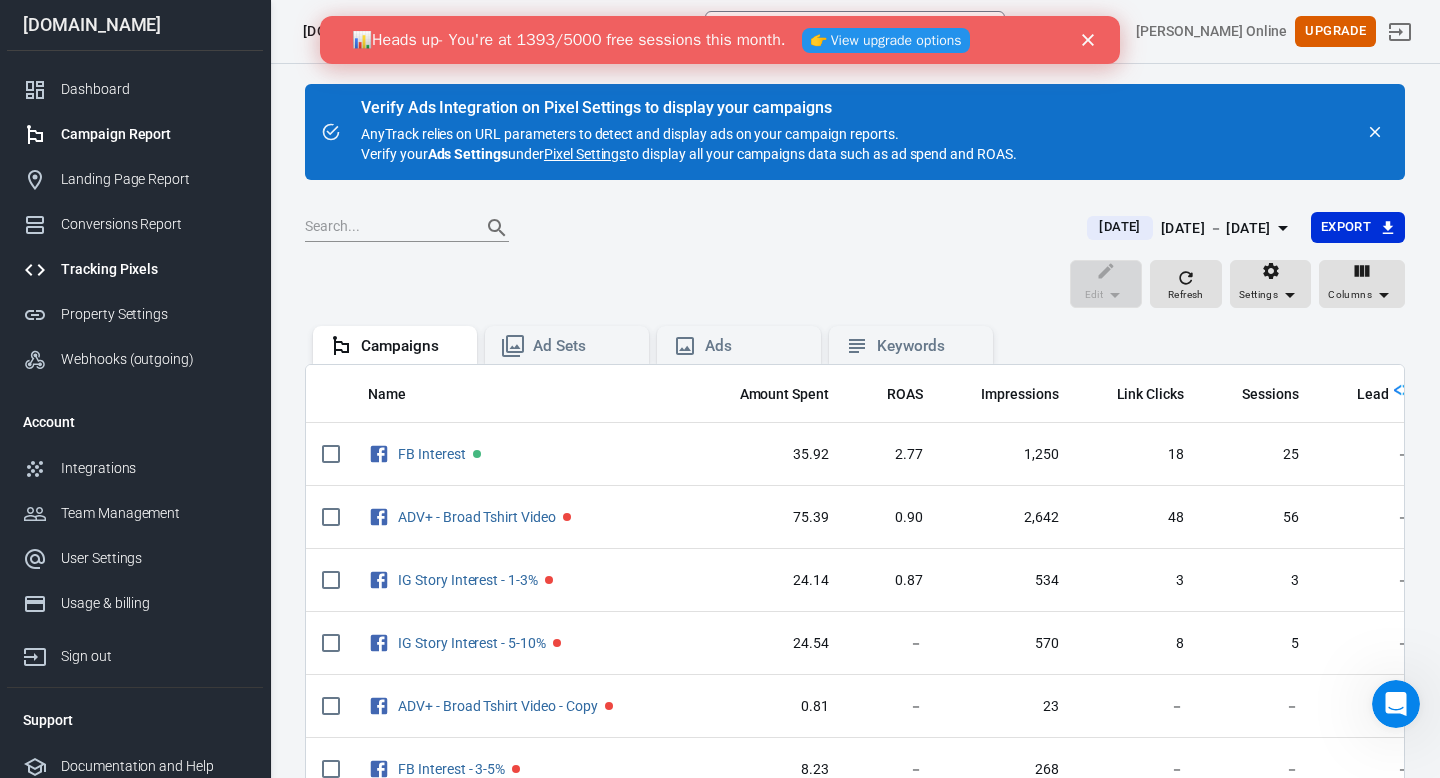 click on "Tracking Pixels" at bounding box center (135, 269) 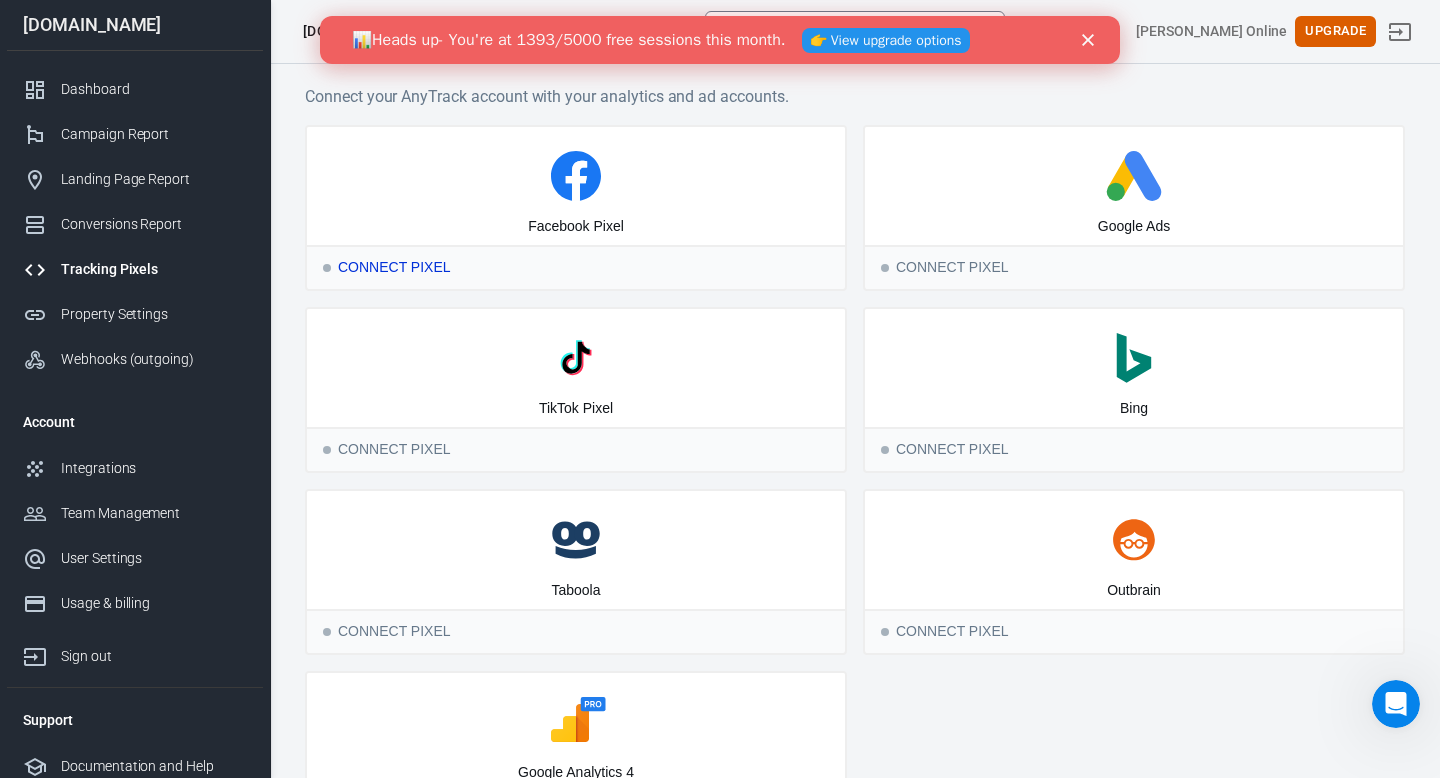 click 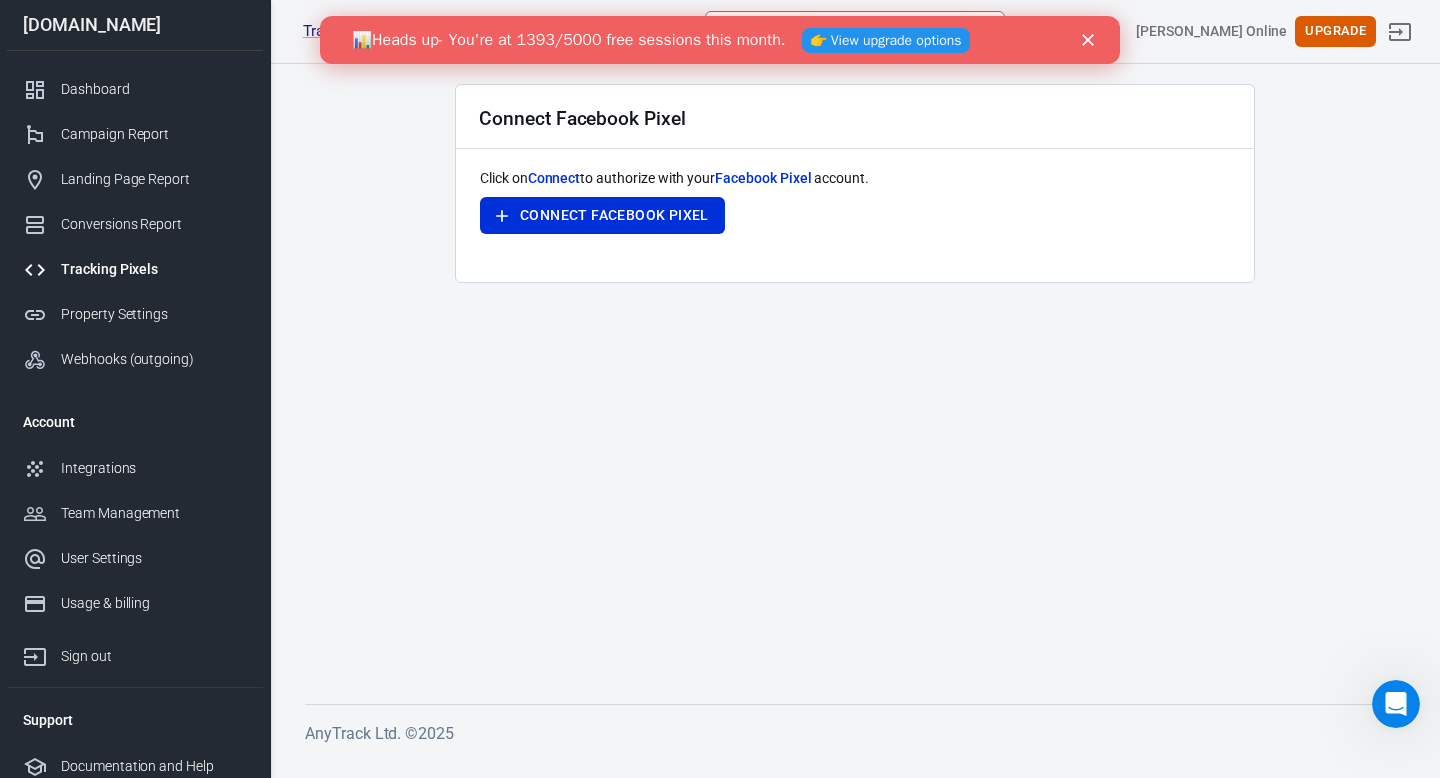 click on "Click on  Connect  to authorize with your  Facebook Pixel   account. Connect Facebook Pixel" at bounding box center [855, 213] 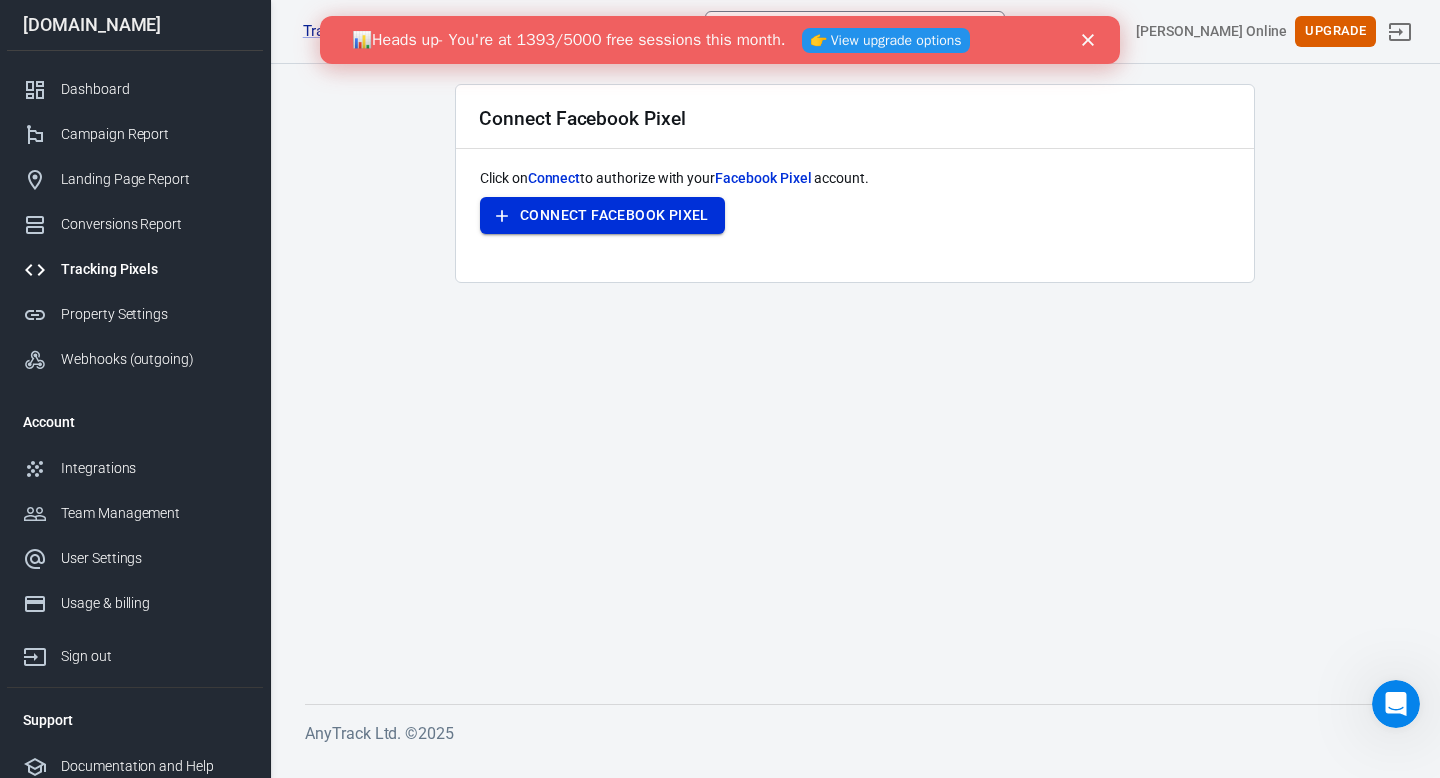 click on "Connect Facebook Pixel" at bounding box center (614, 215) 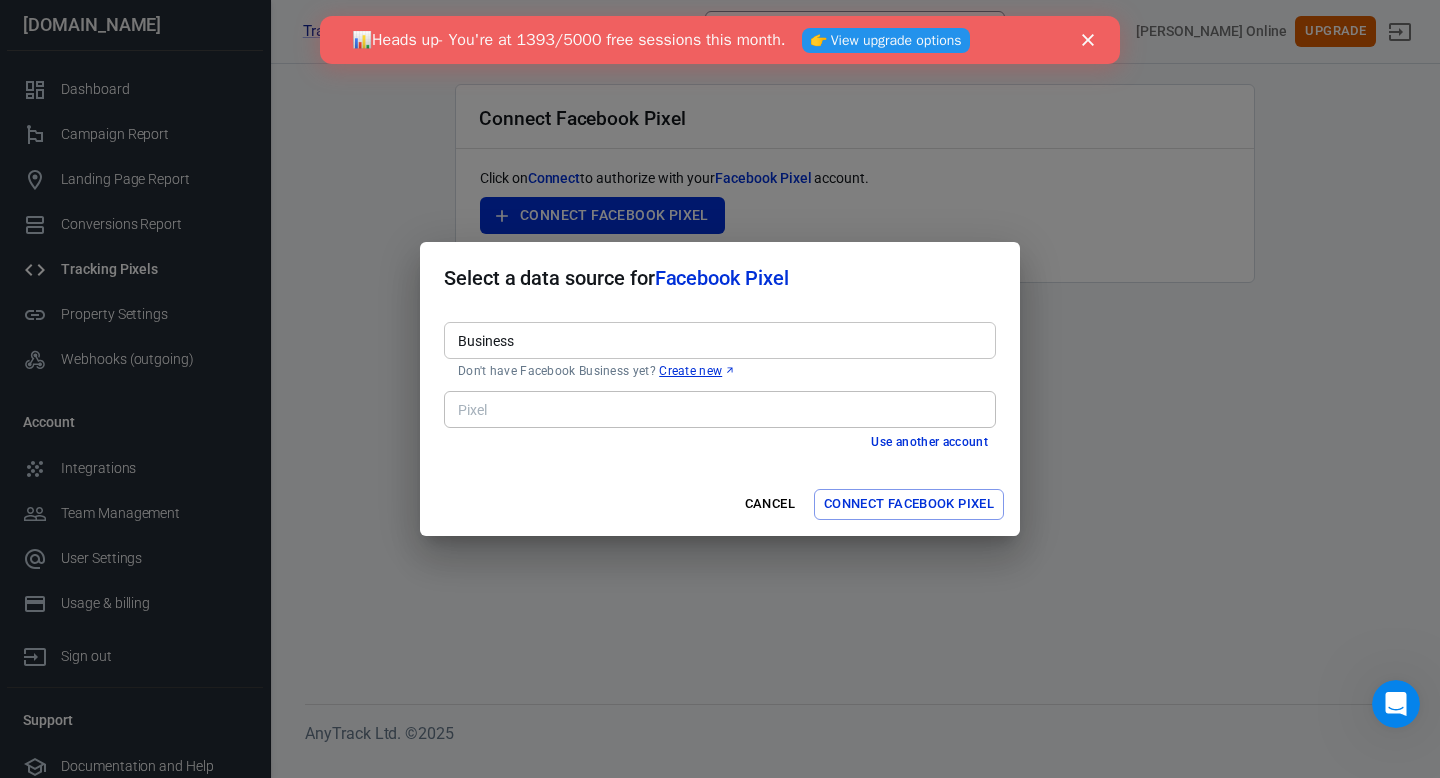 click on "Business" at bounding box center (718, 340) 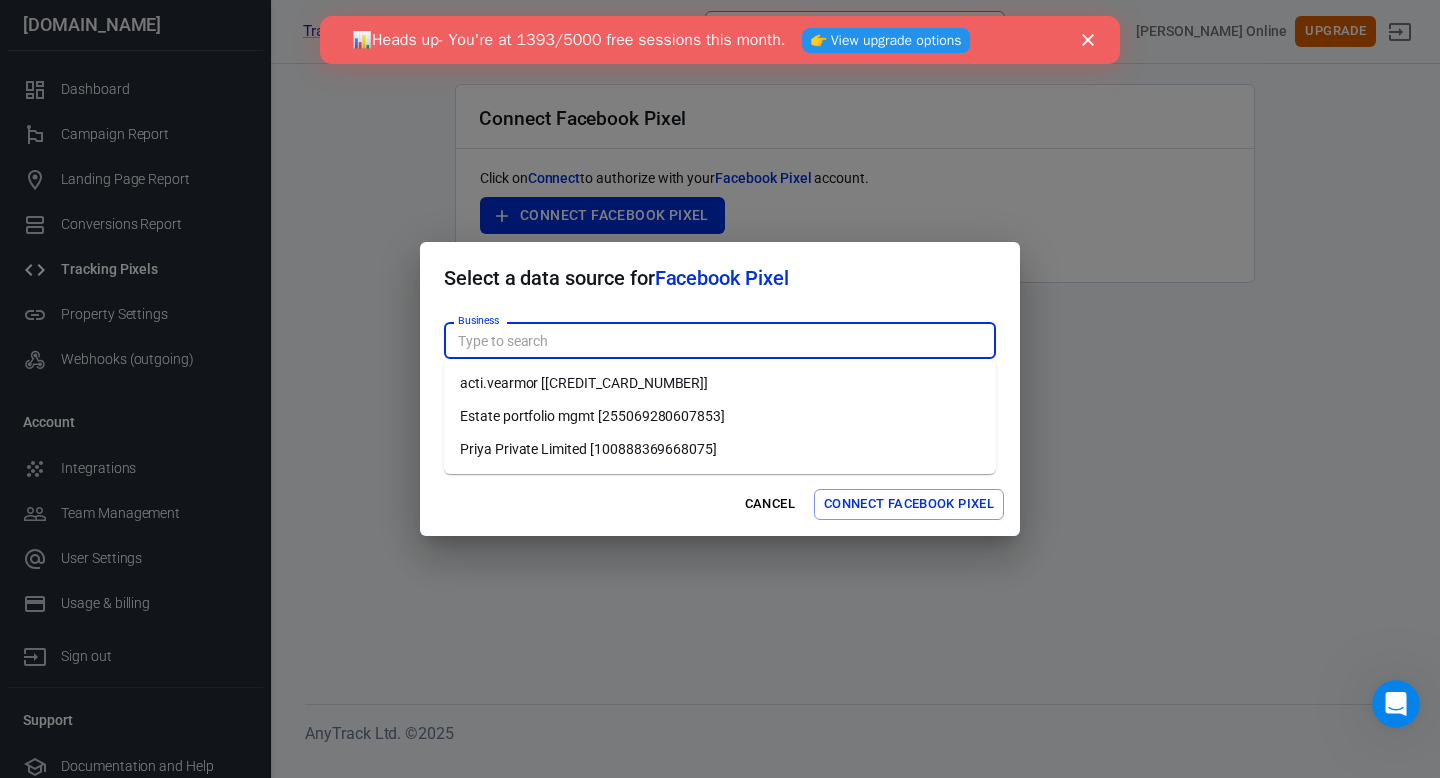 click on "Estate portfolio mgmt [255069280607853]" at bounding box center (720, 416) 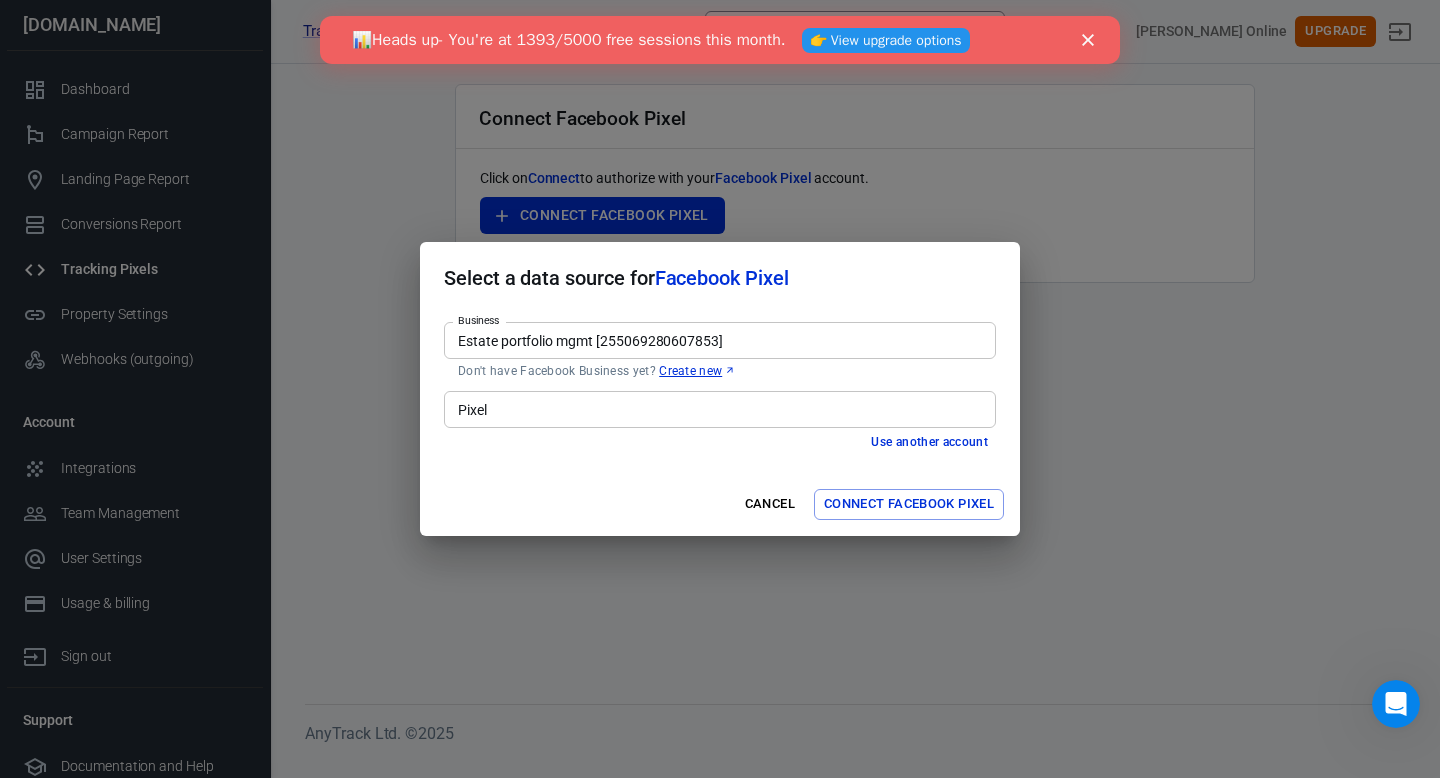 click on "Pixel" at bounding box center (720, 409) 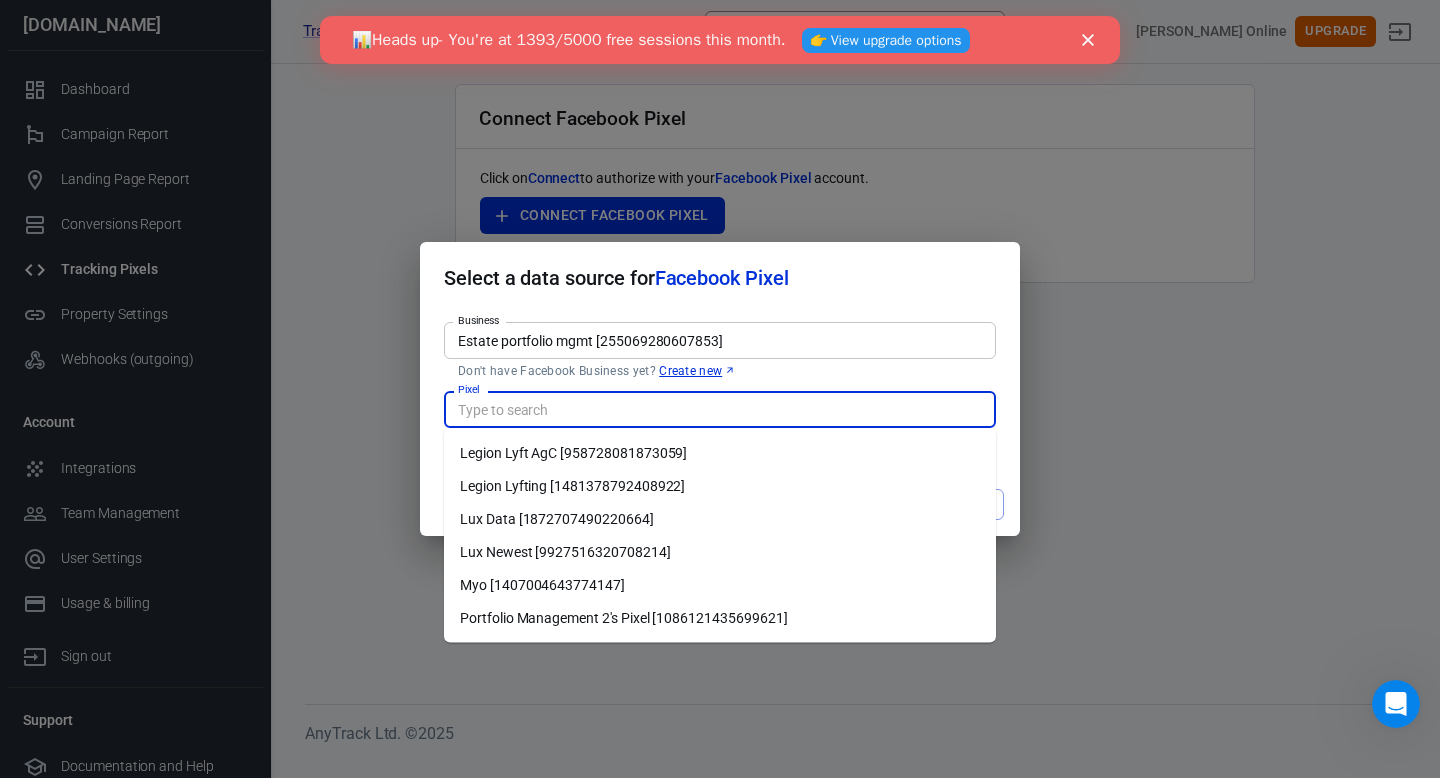 click on "Portfolio Management 2's Pixel [1086121435699621]" at bounding box center [720, 618] 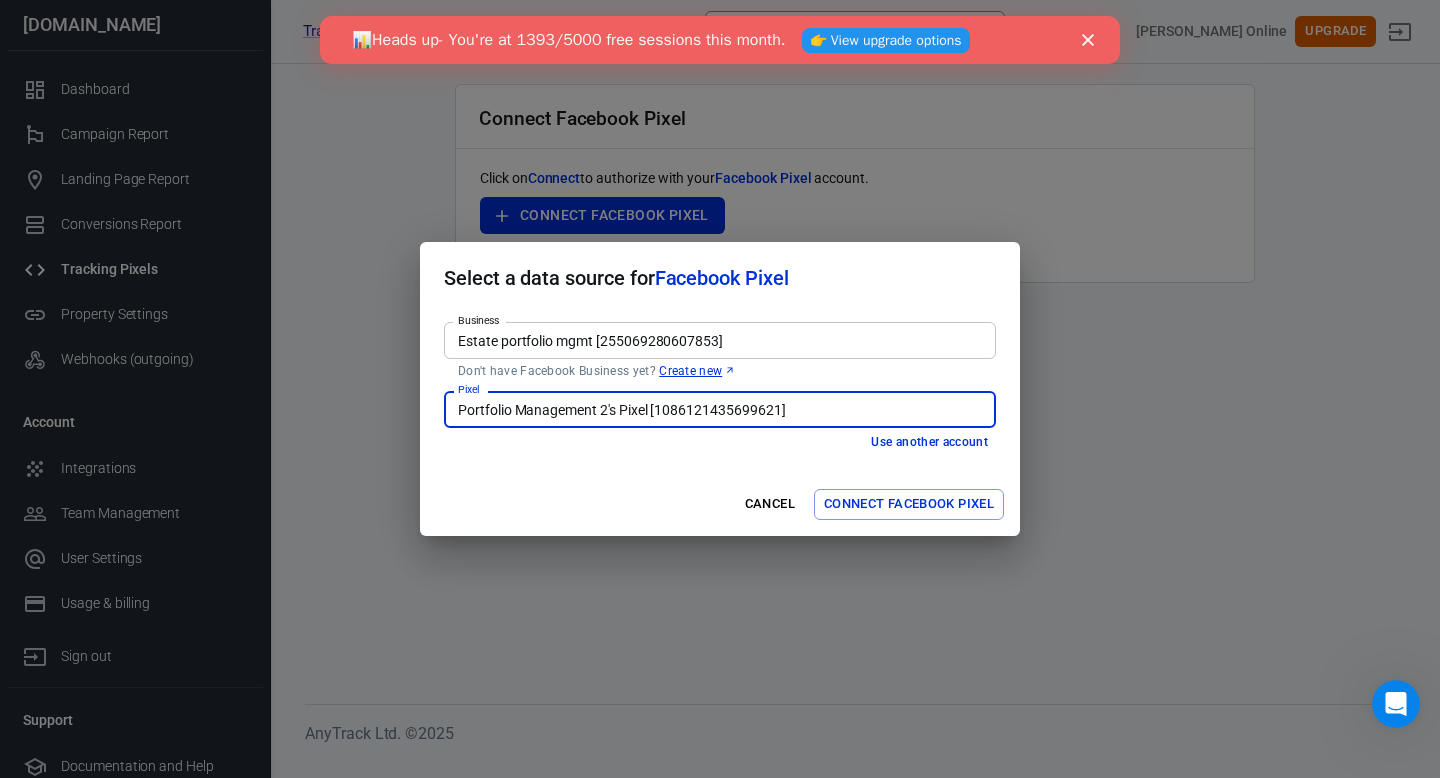 click on "Connect Facebook Pixel" at bounding box center [909, 504] 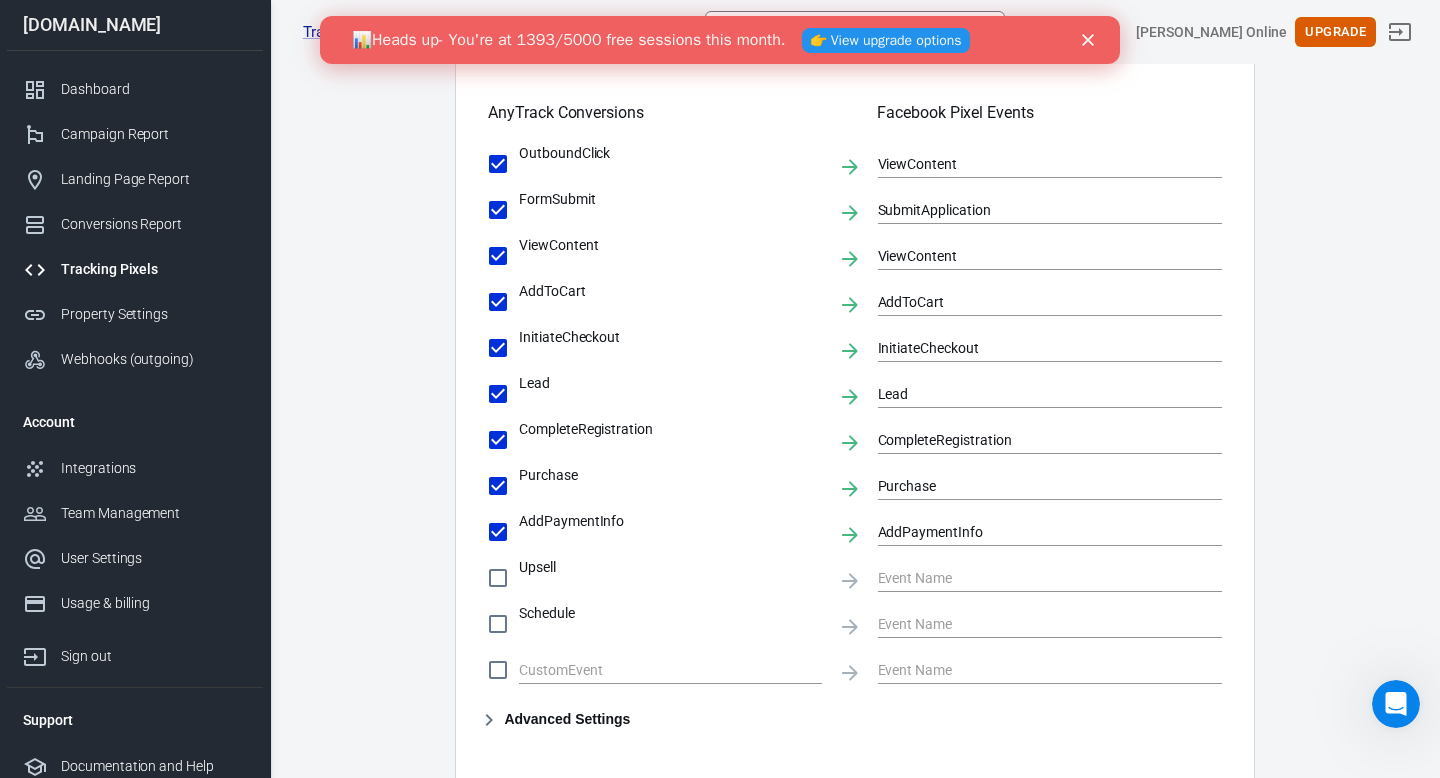 scroll, scrollTop: 683, scrollLeft: 0, axis: vertical 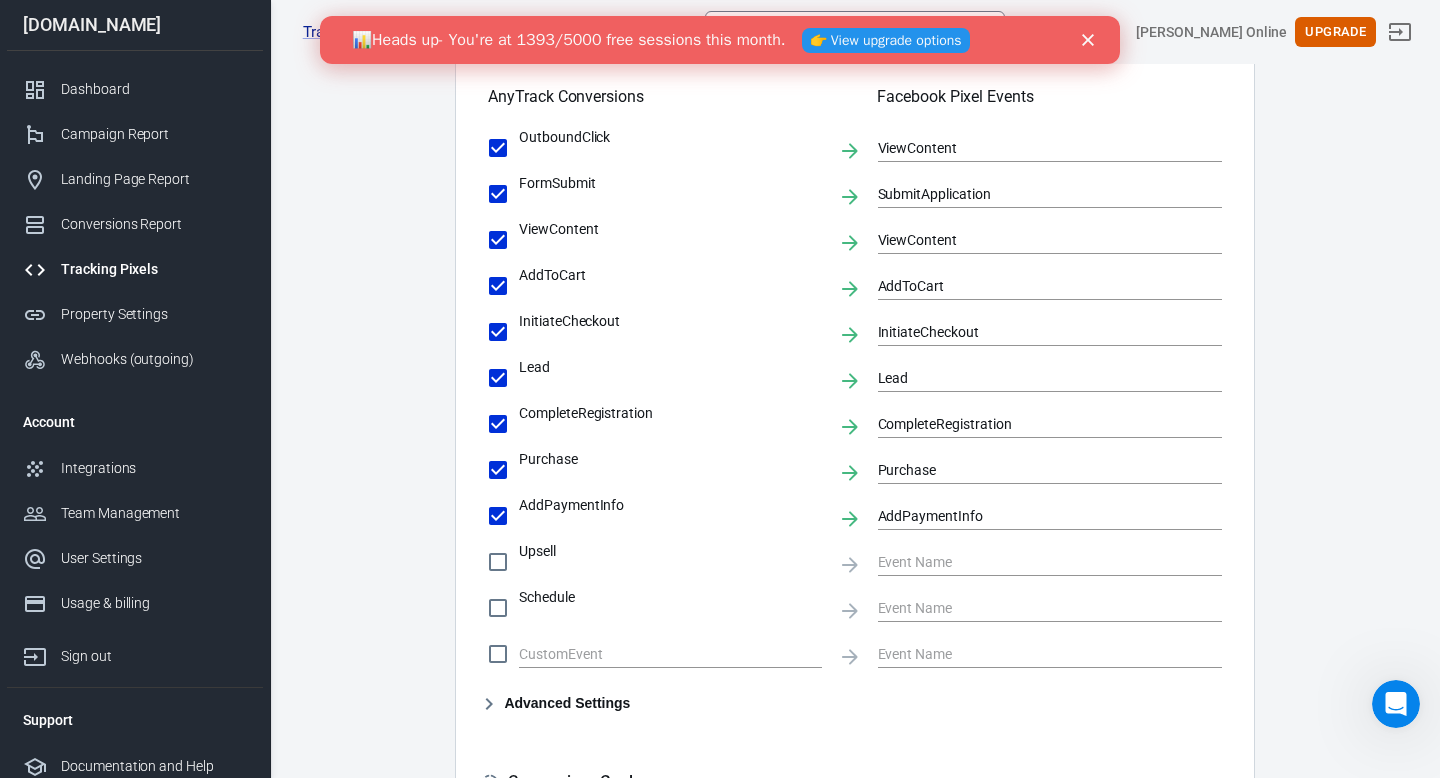 click on "Purchase" at bounding box center [670, 459] 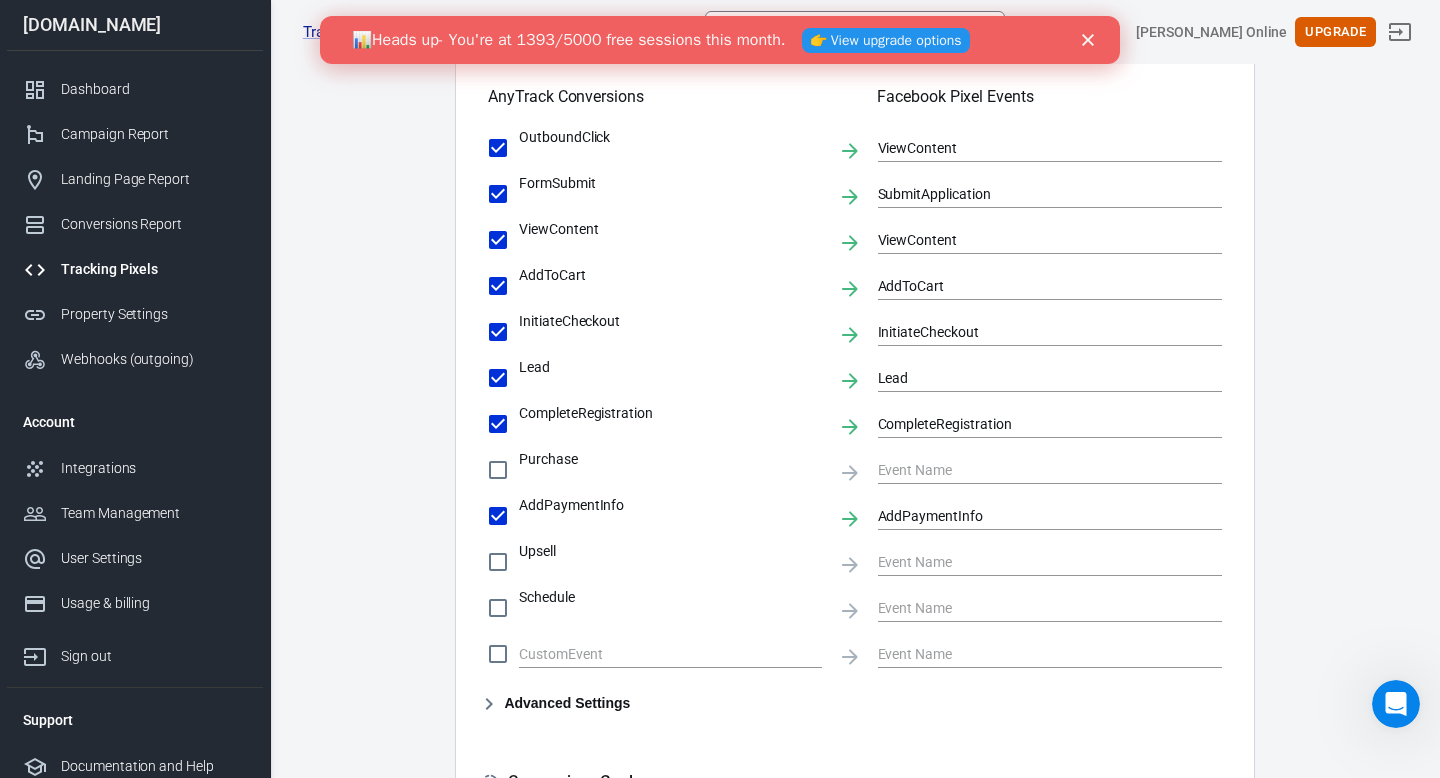 click on "AddPaymentInfo" at bounding box center (670, 505) 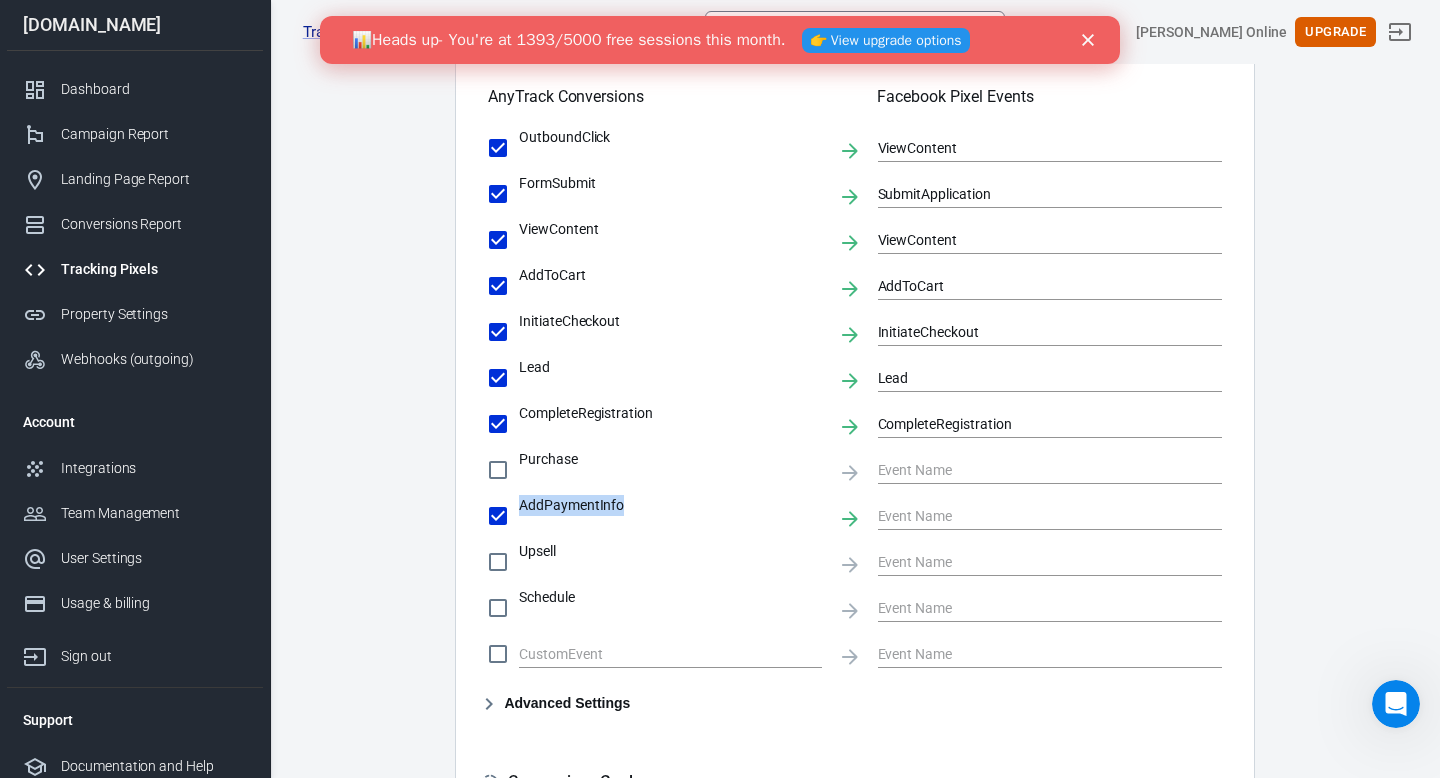 click on "AddPaymentInfo" at bounding box center (670, 505) 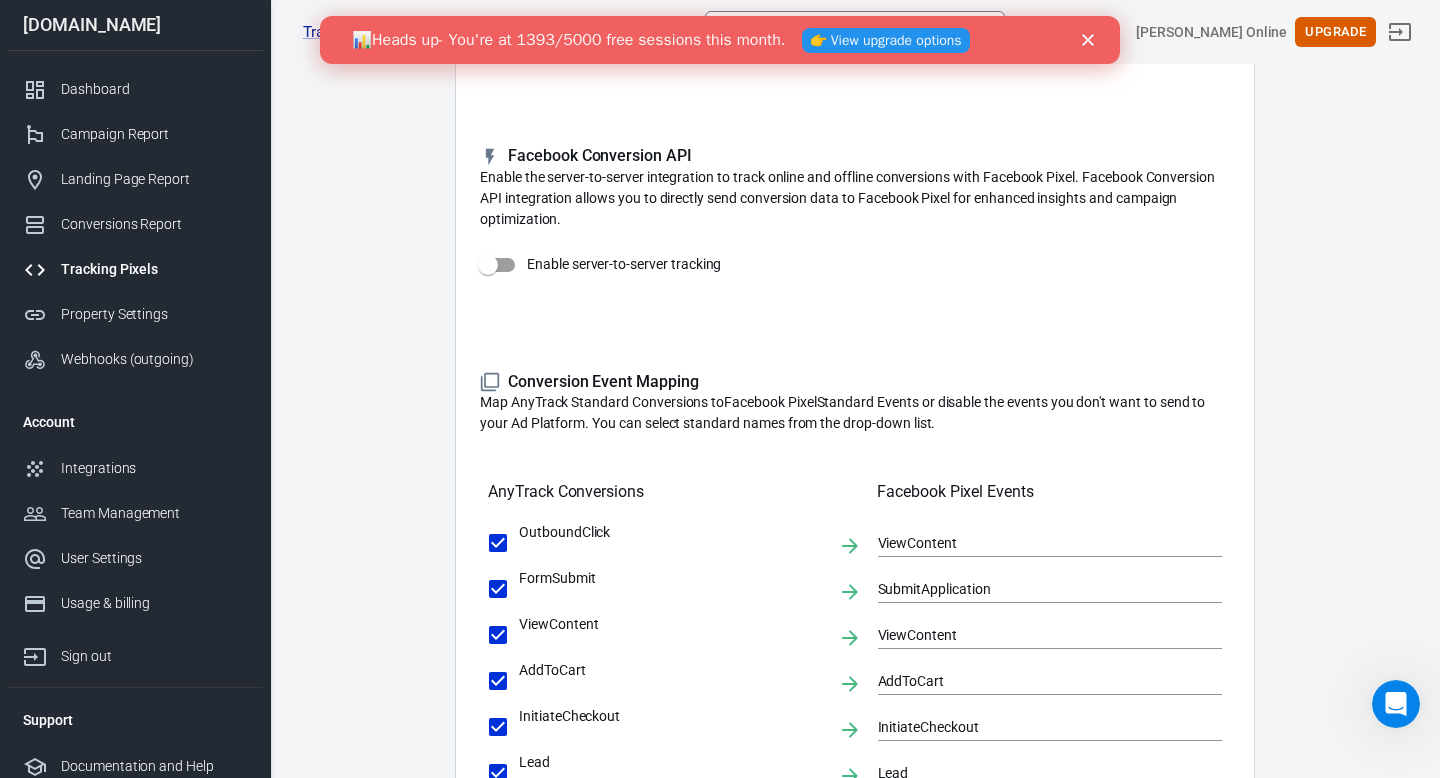 scroll, scrollTop: 970, scrollLeft: 0, axis: vertical 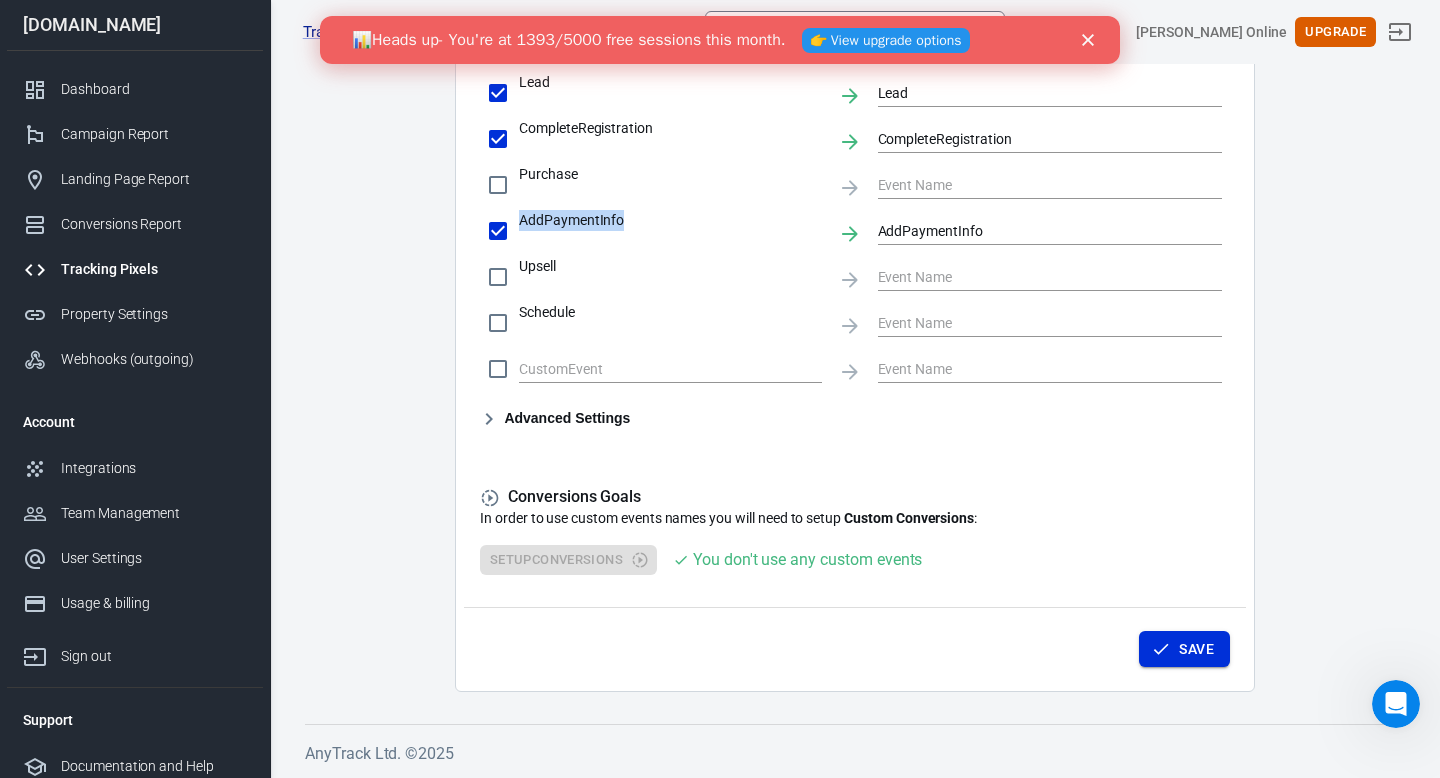 click 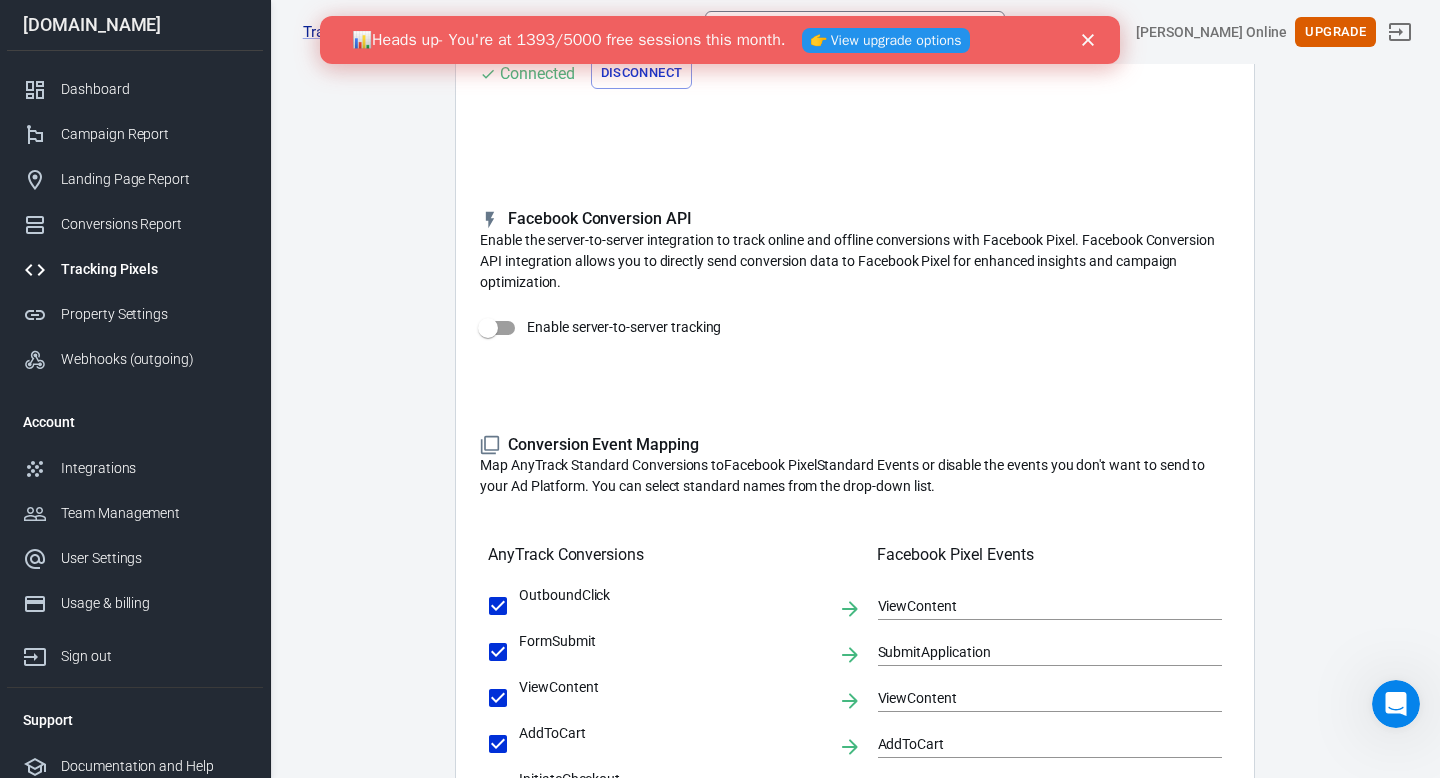 scroll, scrollTop: 0, scrollLeft: 0, axis: both 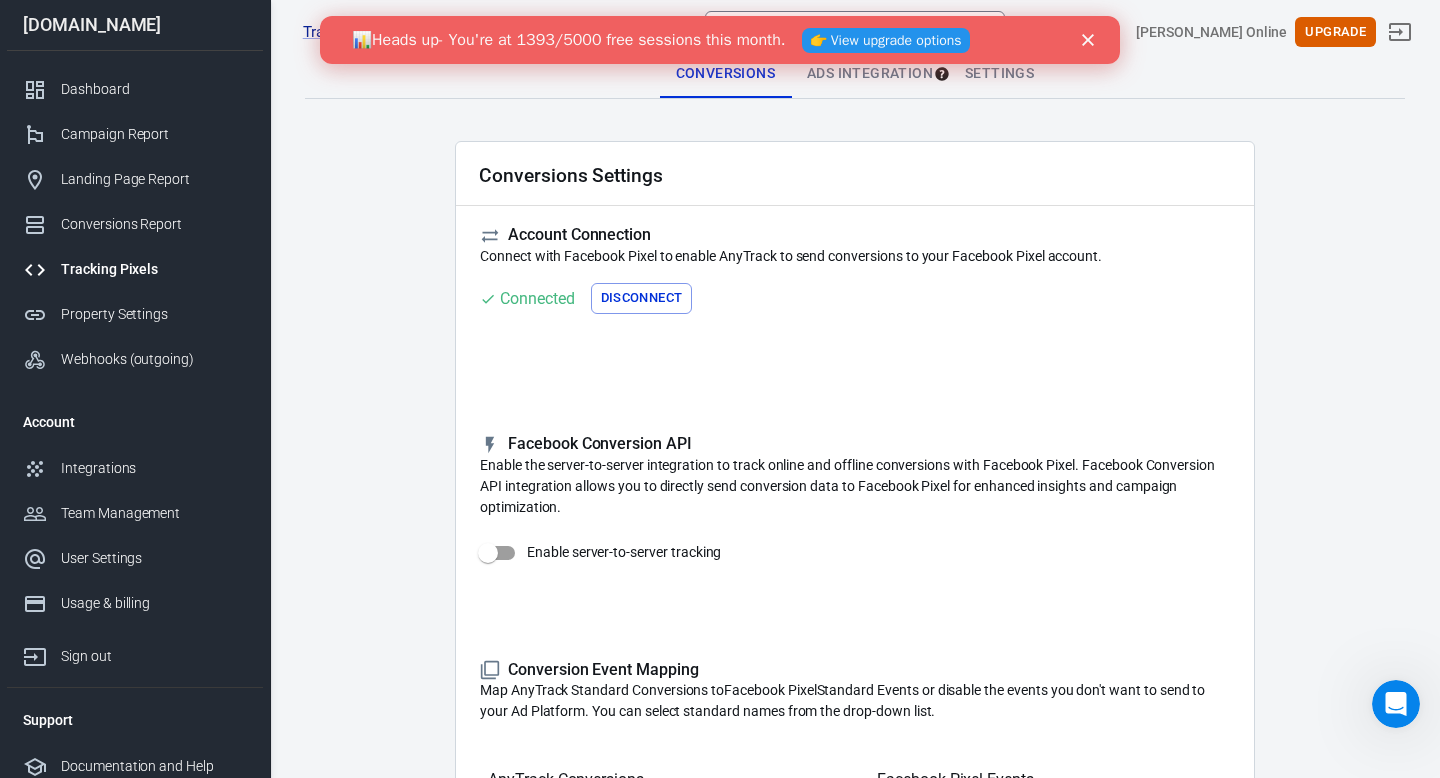 click on "Ads Integration" at bounding box center (870, 74) 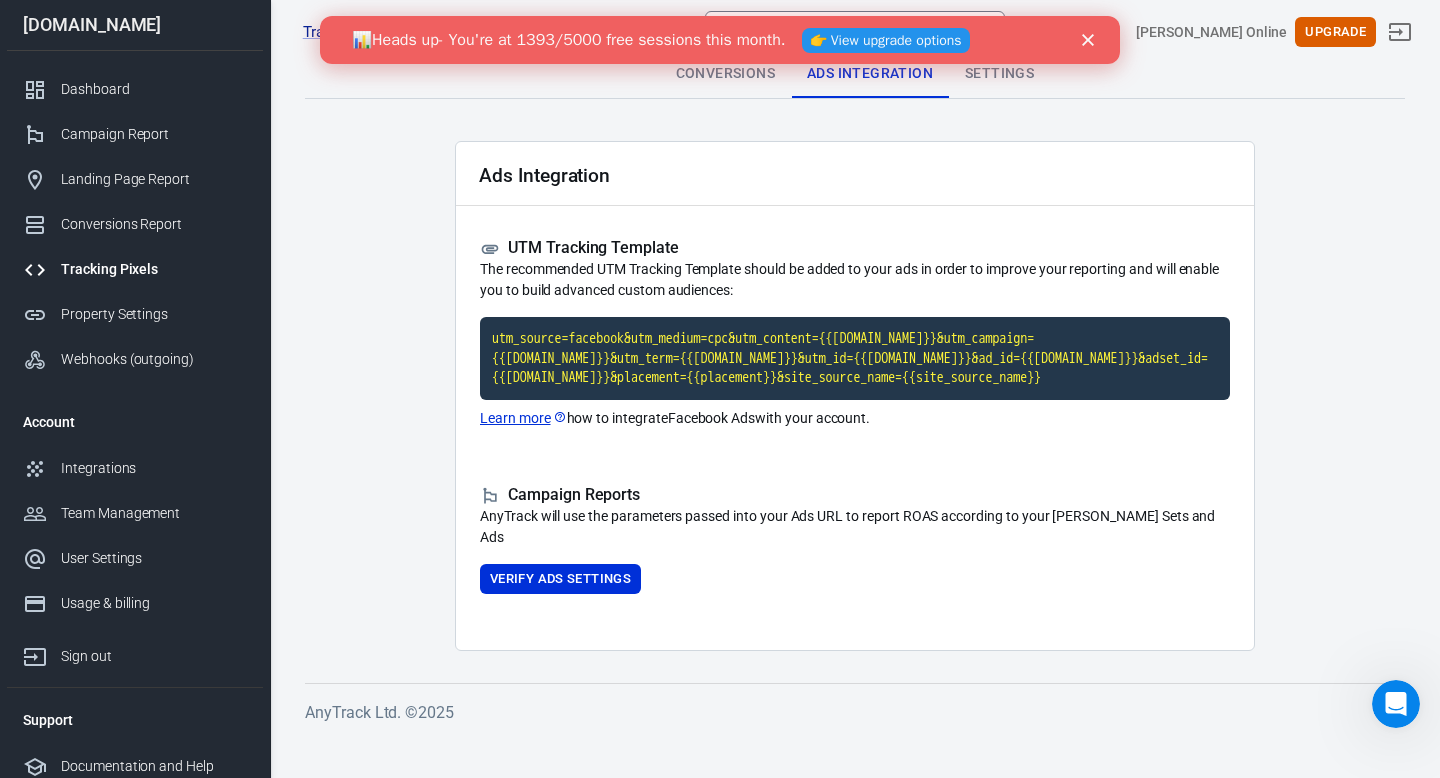 click on "Ads Integration UTM Tracking Template The recommended UTM Tracking Template should be added to your ads in order to improve your reporting and will enable you to build advanced custom audiences: utm_source=facebook&utm_medium=cpc&utm_content={{adset.name}}&utm_campaign={{campaign.name}}&utm_term={{ad.name}}&utm_id={{campaign.id}}&ad_id={{ad.id}}&adset_id={{adset.id}}&placement={{placement}}&site_source_name={{site_source_name}} Learn more    how to integrate  Facebook Ads  with your account. Campaign Reports AnyTrack will use the parameters passed into your Ads URL to report ROAS according to your Campaigns, Ad Sets and Ads Verify Ads Settings" at bounding box center [855, 396] 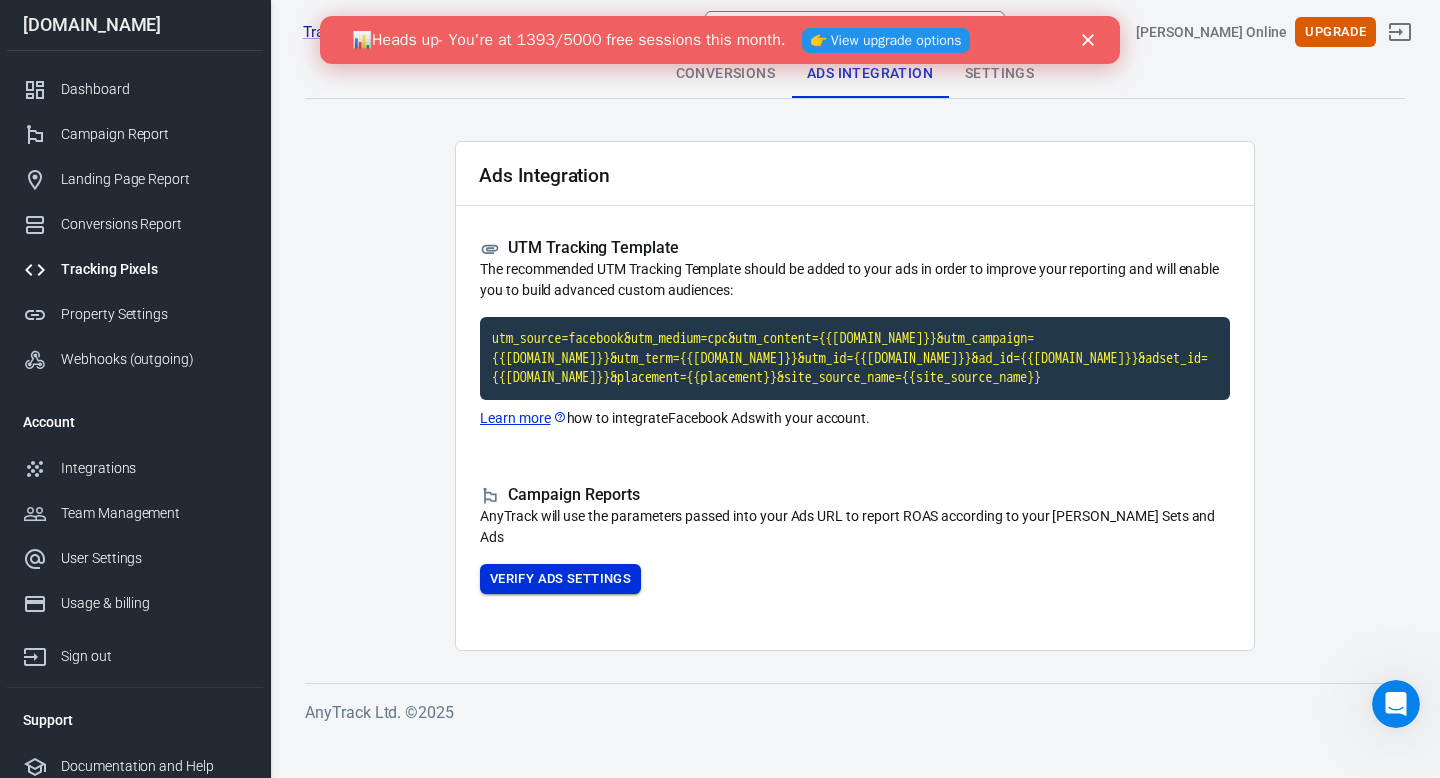 click on "Verify Ads Settings" at bounding box center [560, 579] 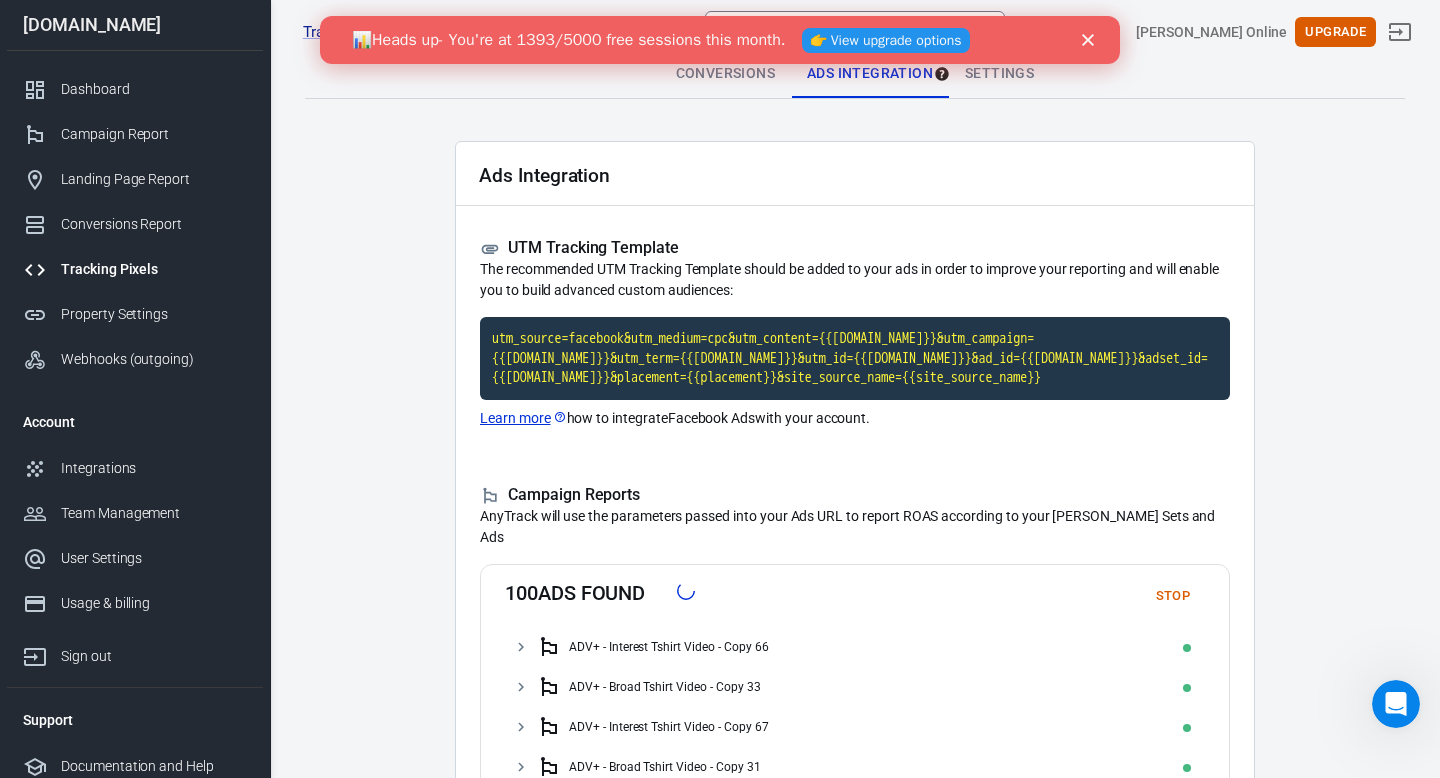click 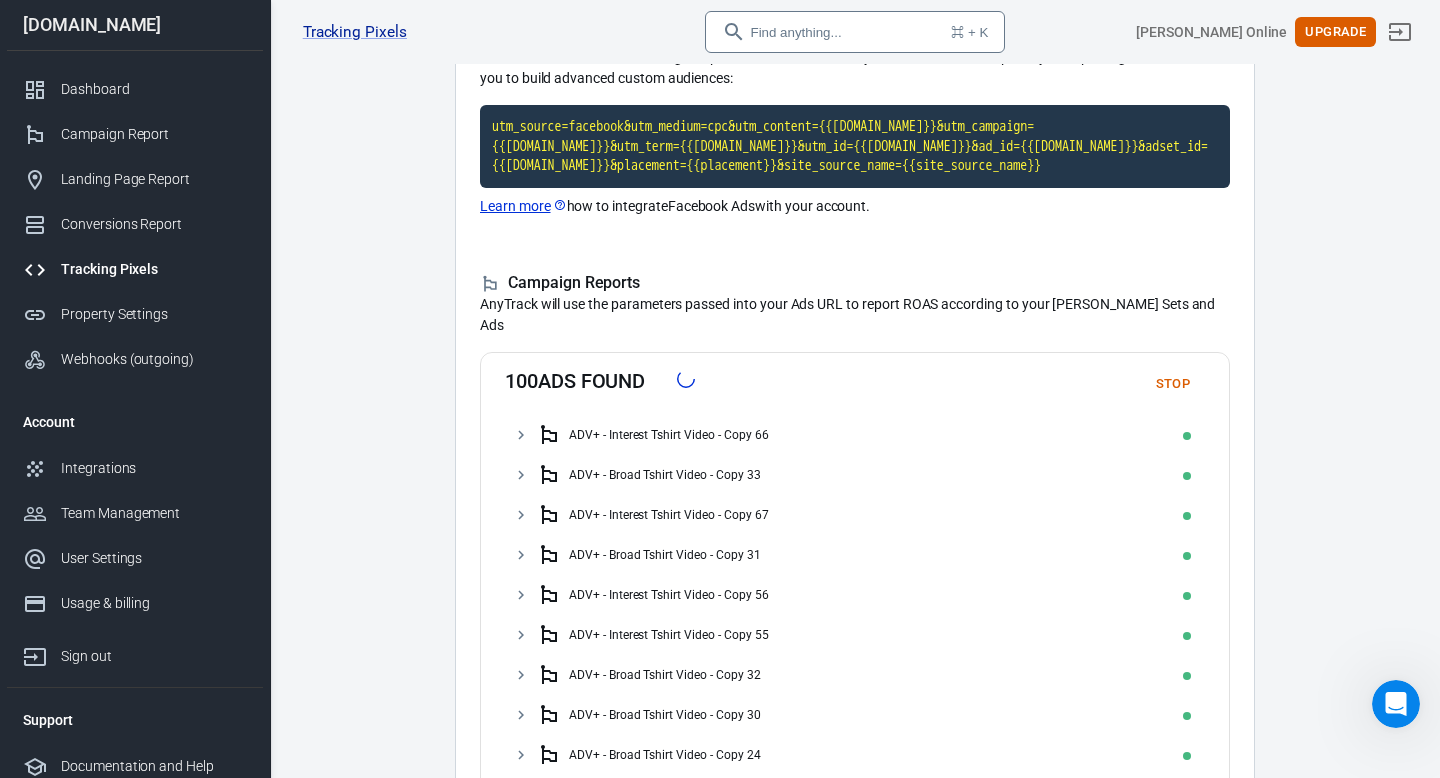 scroll, scrollTop: 0, scrollLeft: 0, axis: both 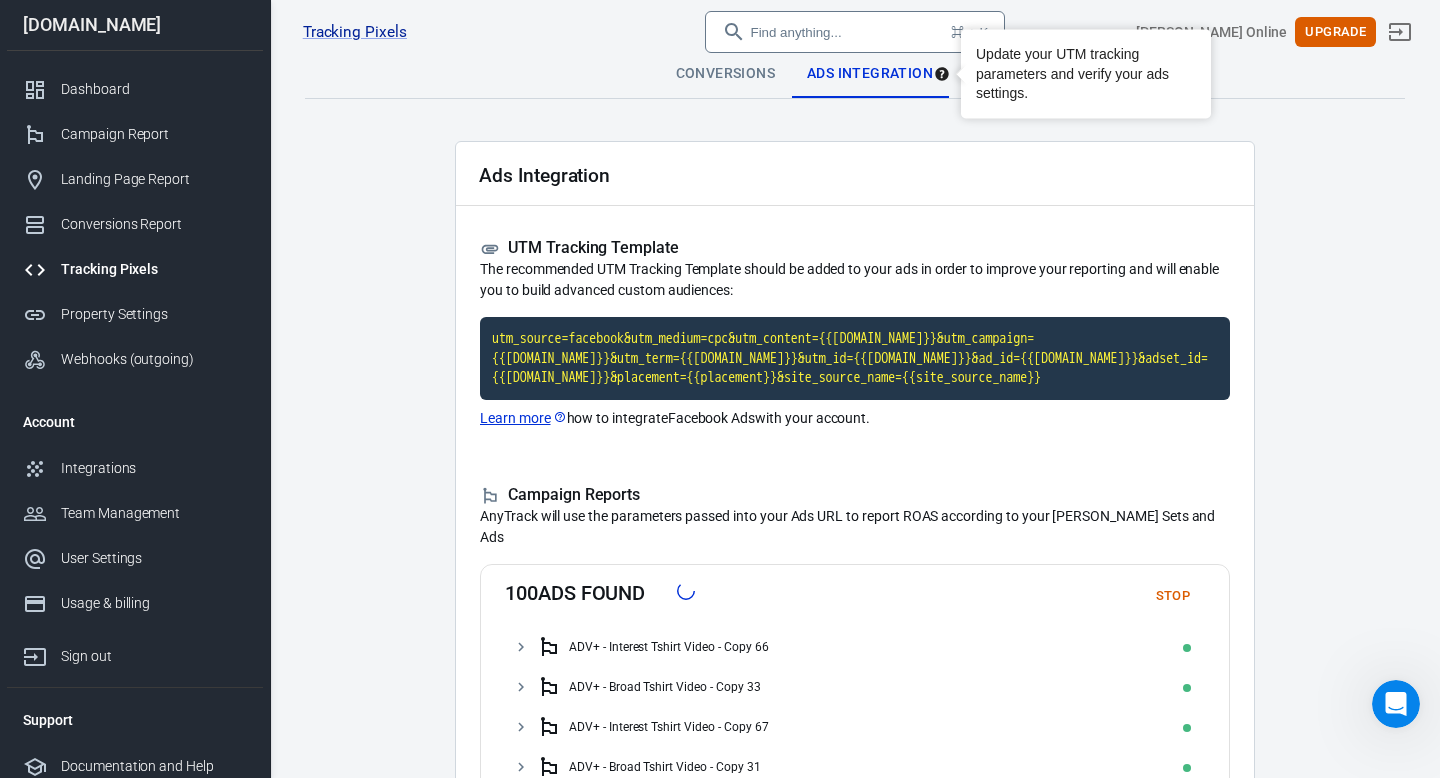 click on "Update your UTM tracking parameters and verify your ads settings." at bounding box center (1086, 74) 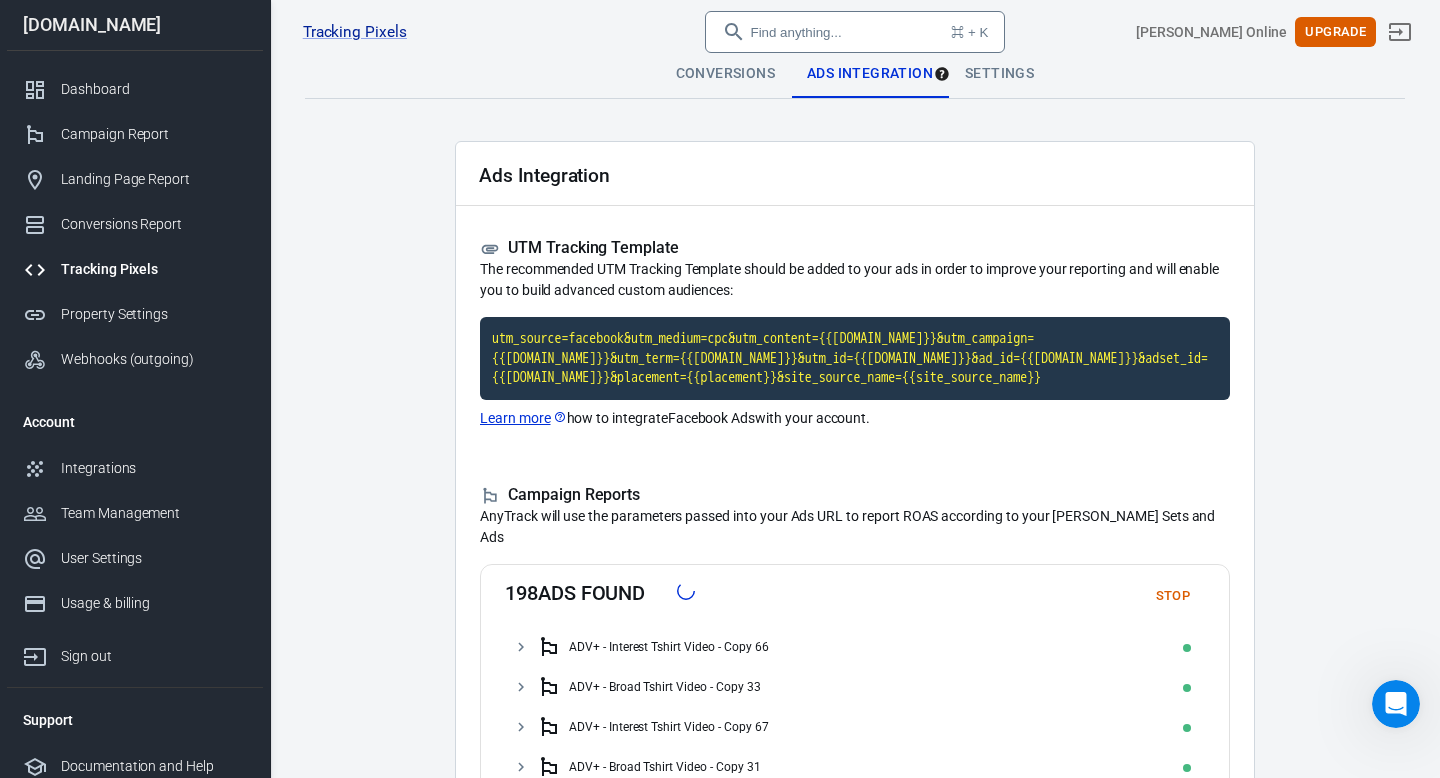 click on "Settings" at bounding box center (999, 74) 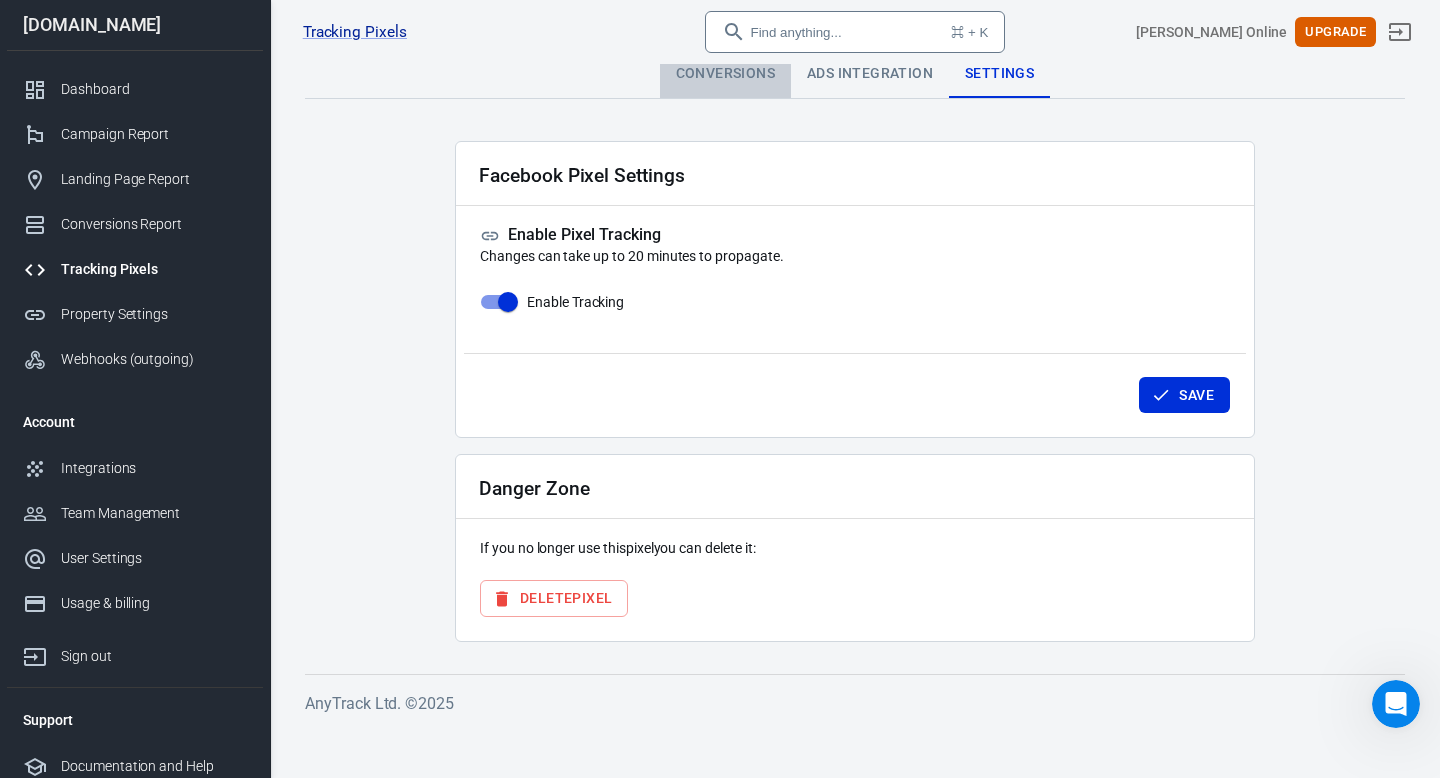 click on "Conversions" at bounding box center (725, 74) 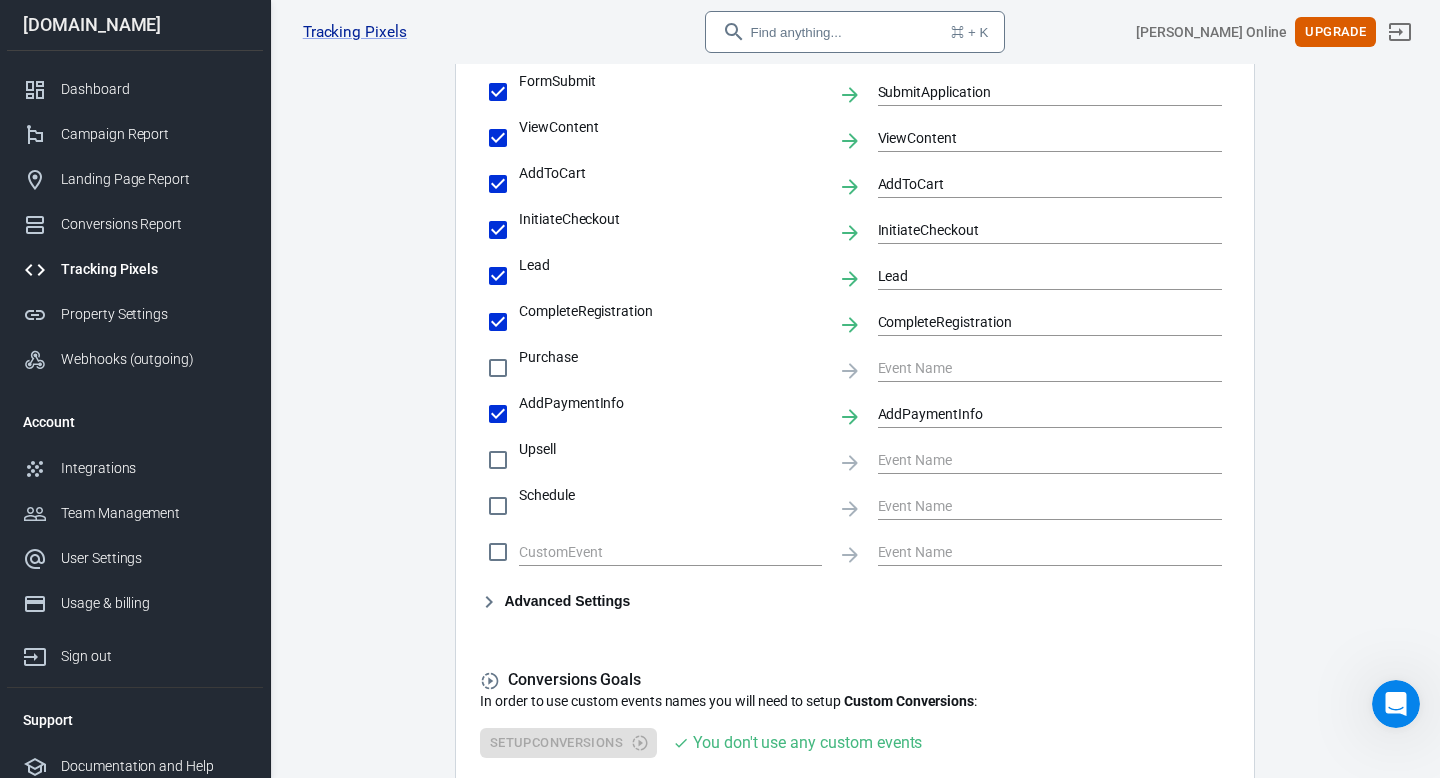 scroll, scrollTop: 922, scrollLeft: 0, axis: vertical 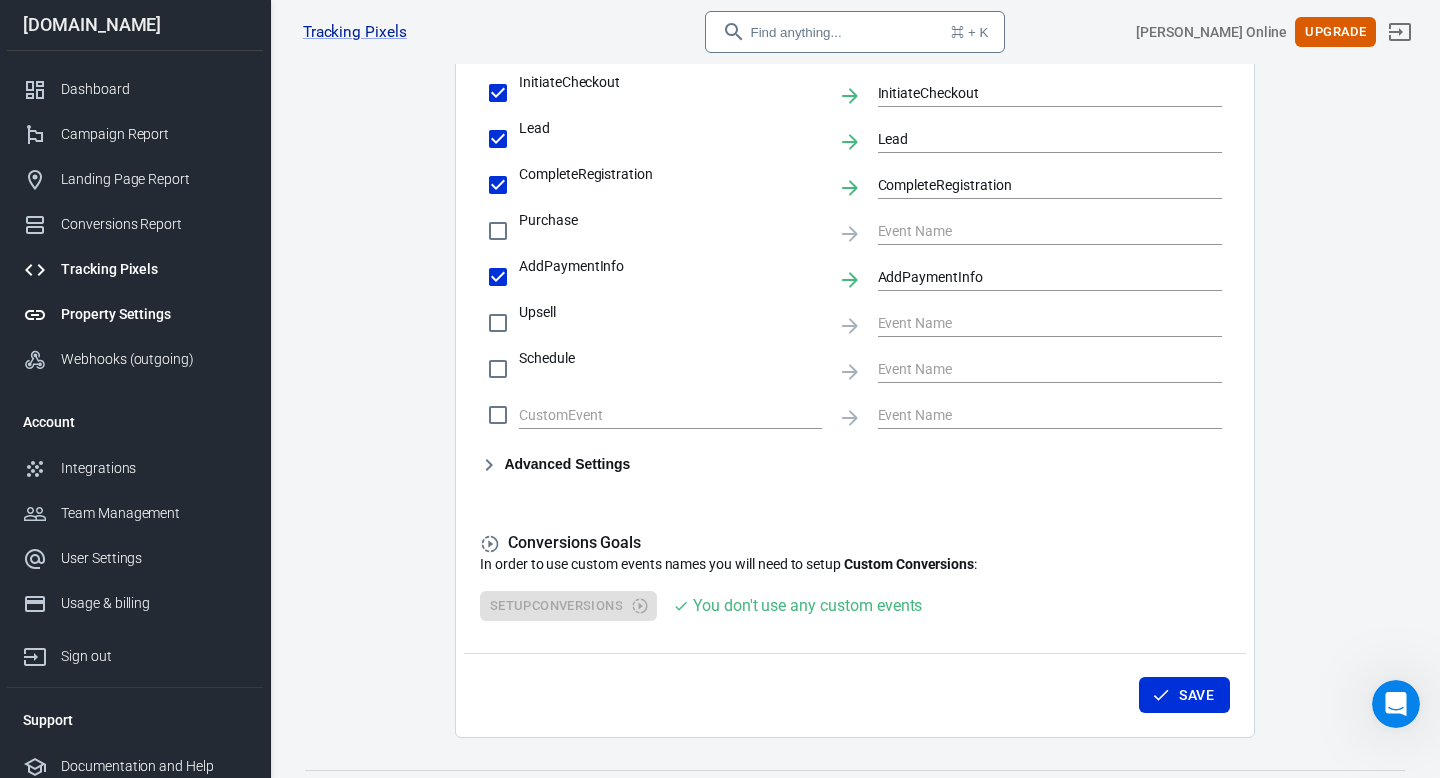 click on "Property Settings" at bounding box center [135, 314] 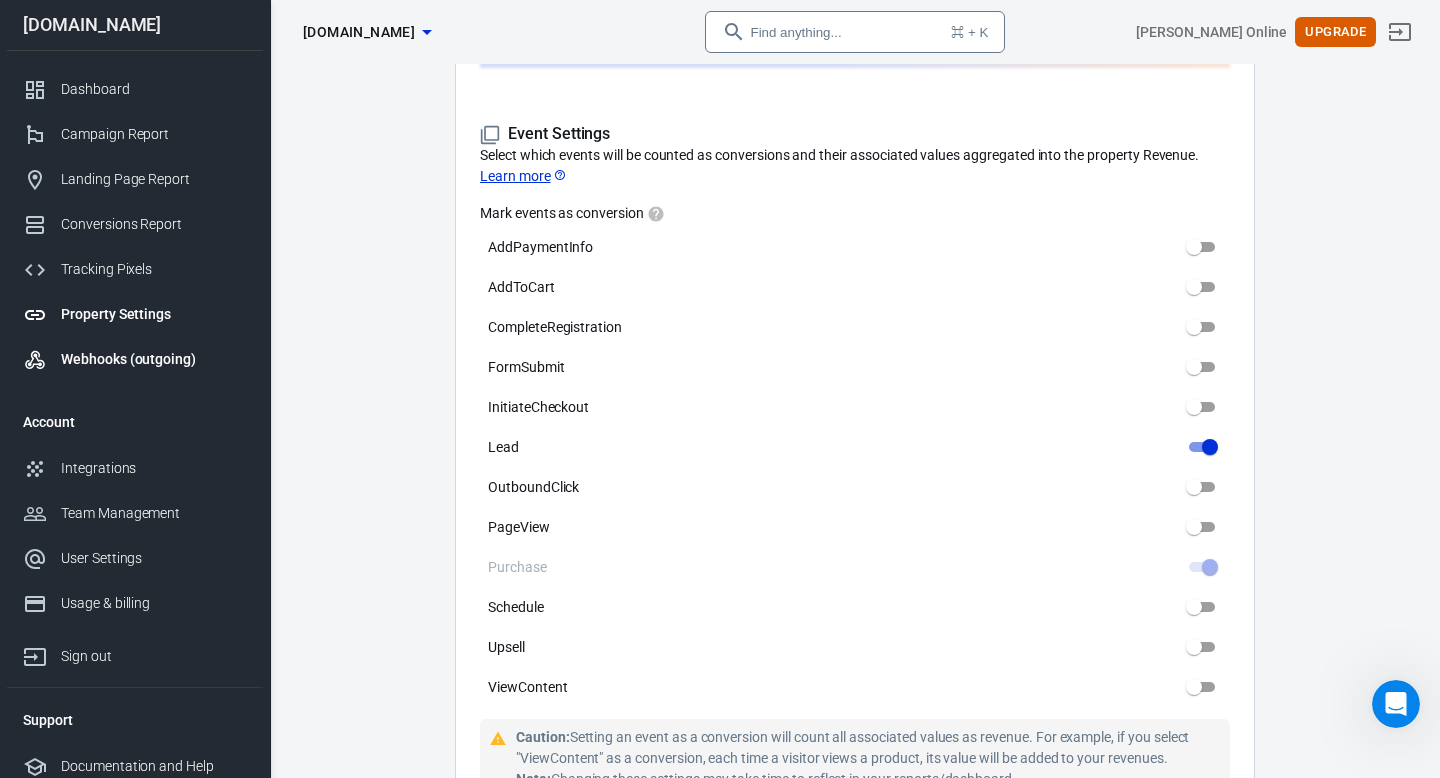 scroll, scrollTop: 11, scrollLeft: 0, axis: vertical 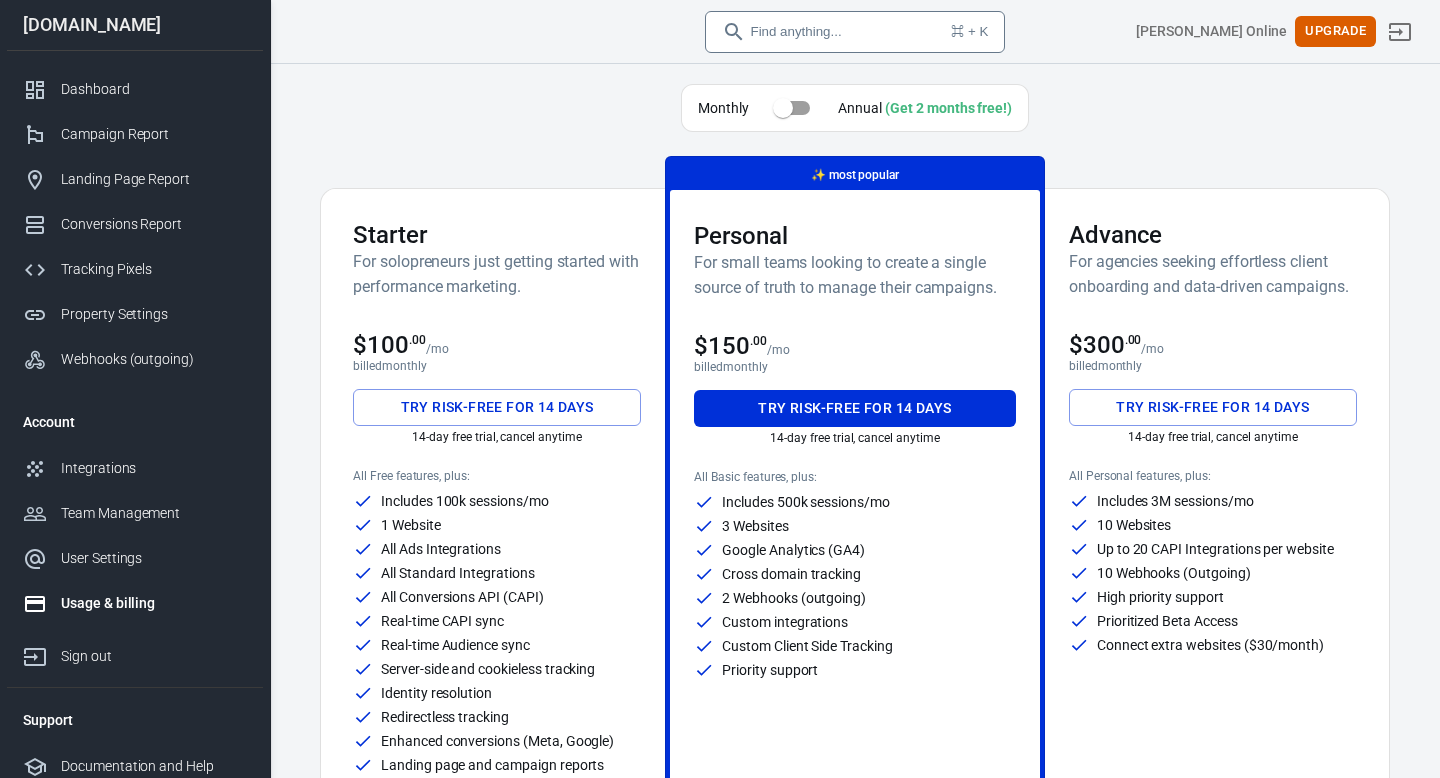 click on "Campaign Report" at bounding box center (154, 134) 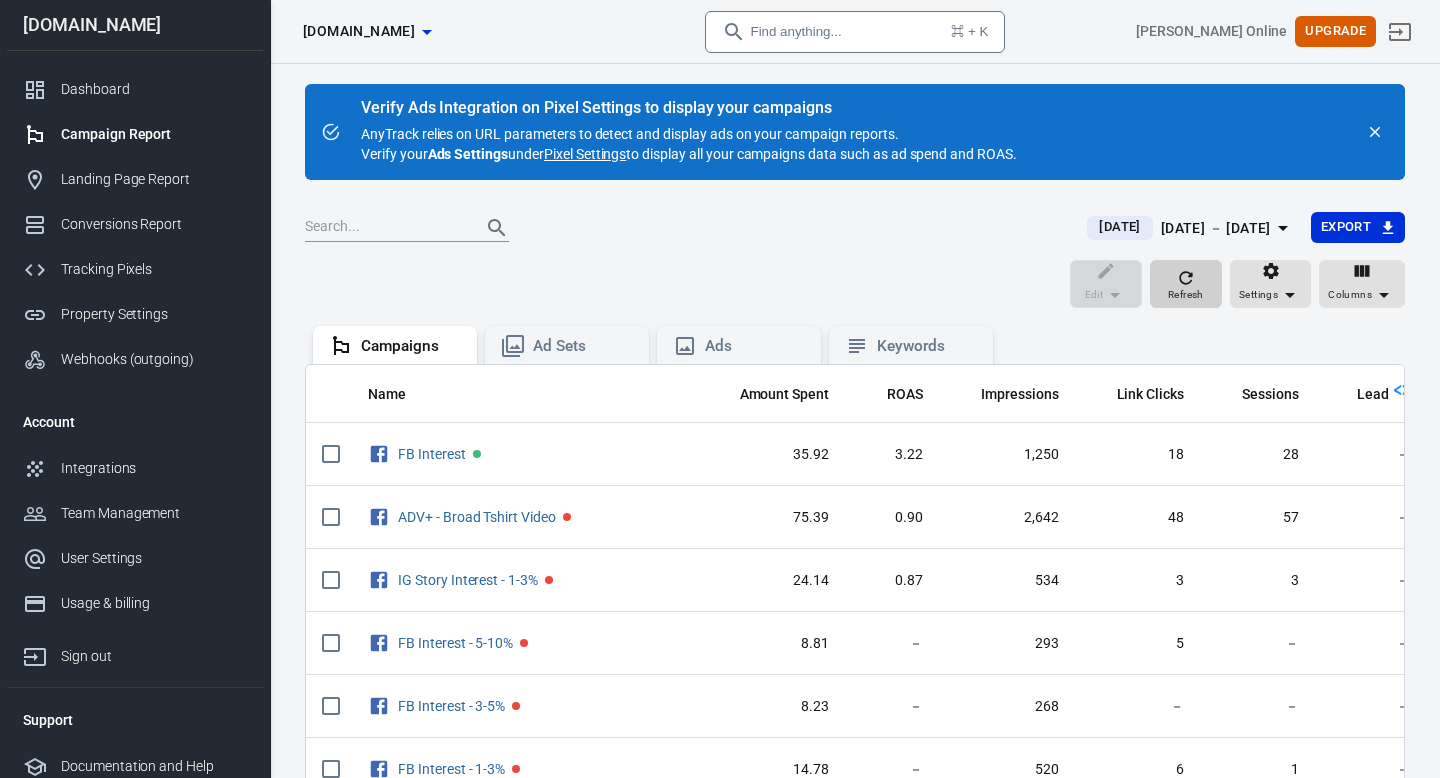 scroll, scrollTop: 0, scrollLeft: 0, axis: both 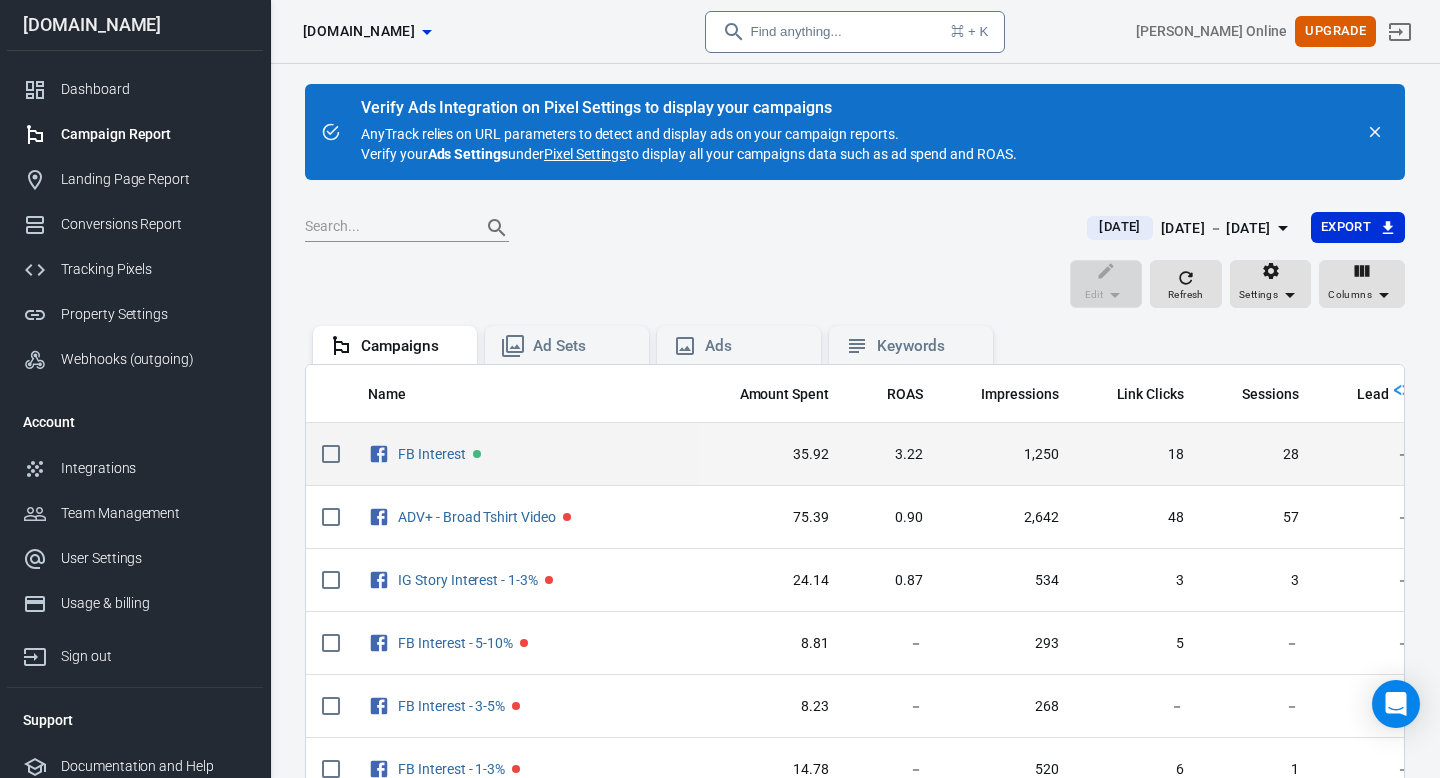 click on "35.92" at bounding box center (772, 454) 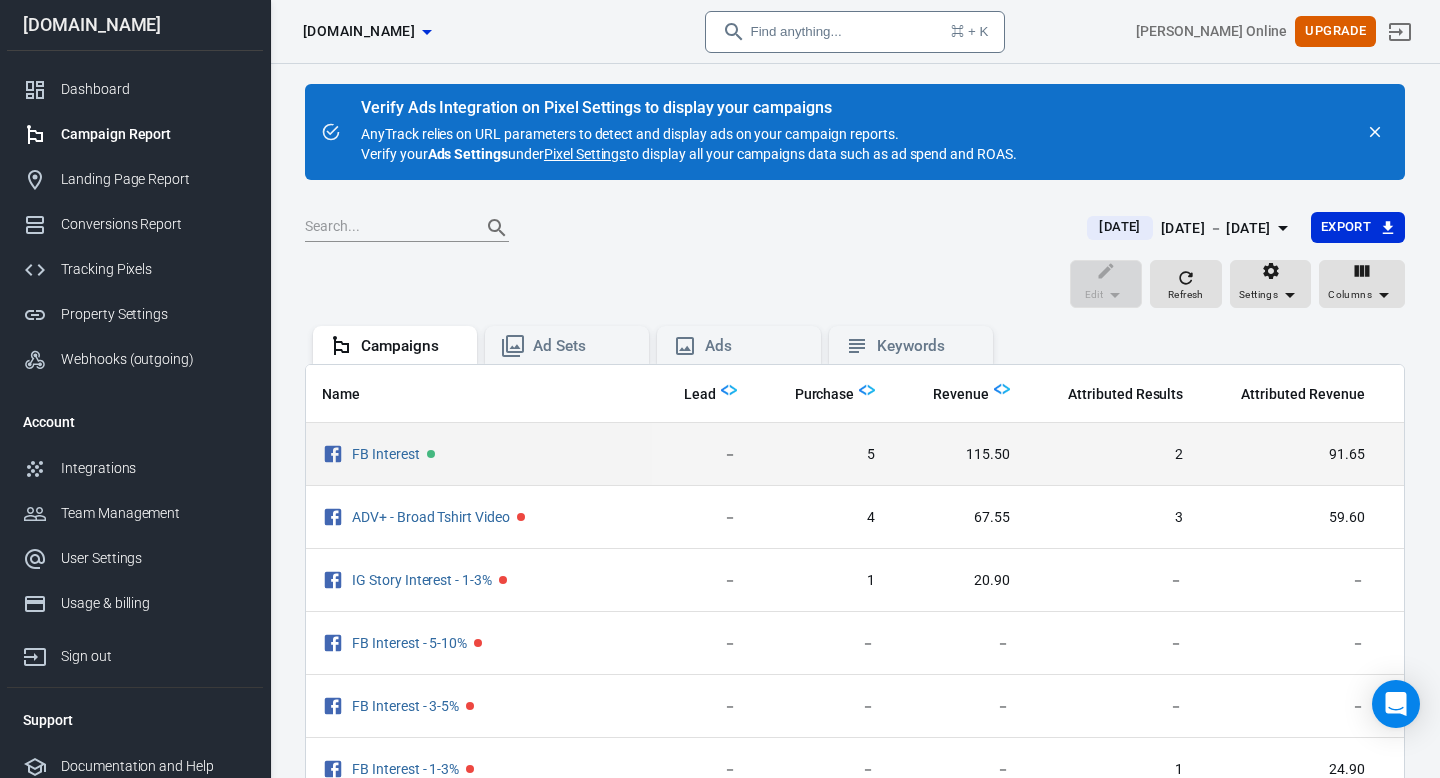 scroll, scrollTop: 0, scrollLeft: 760, axis: horizontal 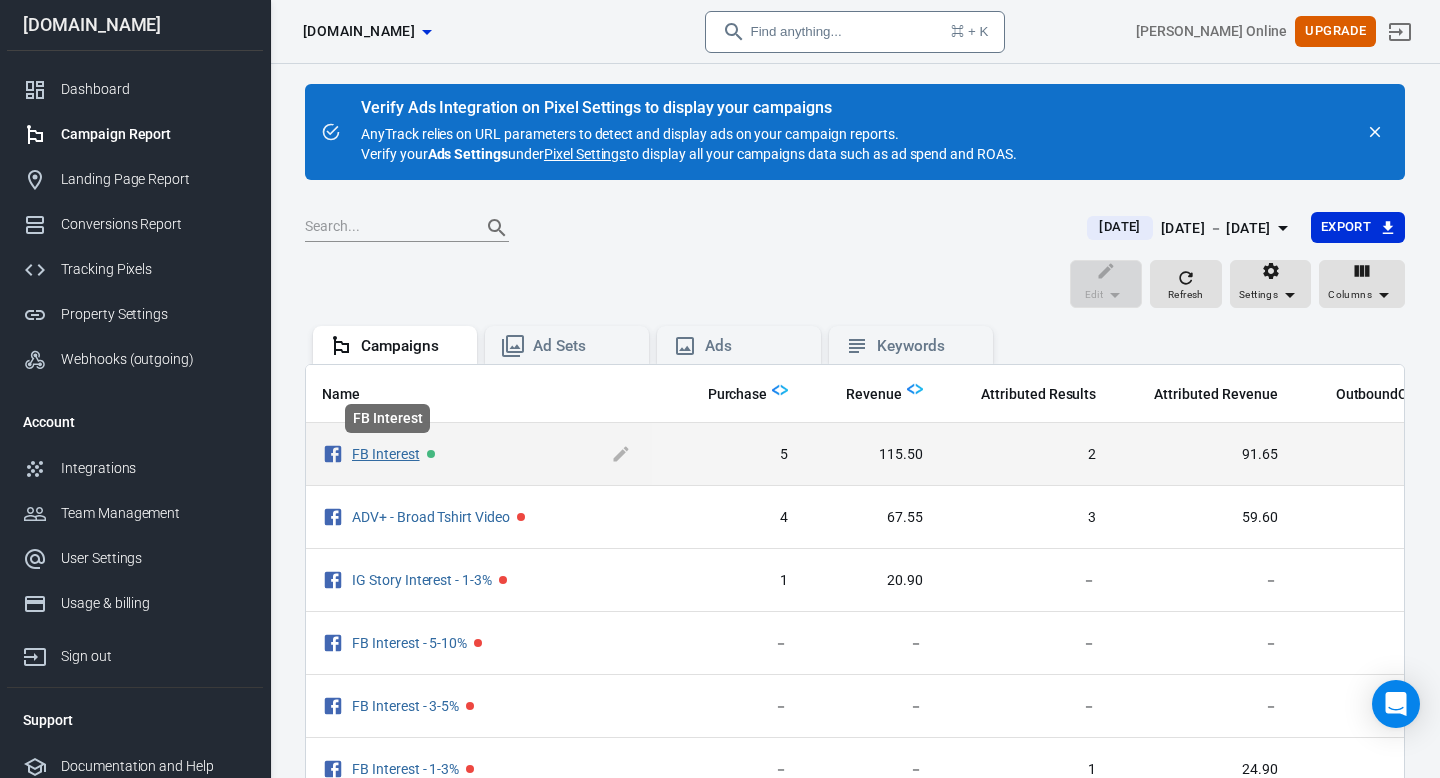 click on "FB Interest" at bounding box center (386, 454) 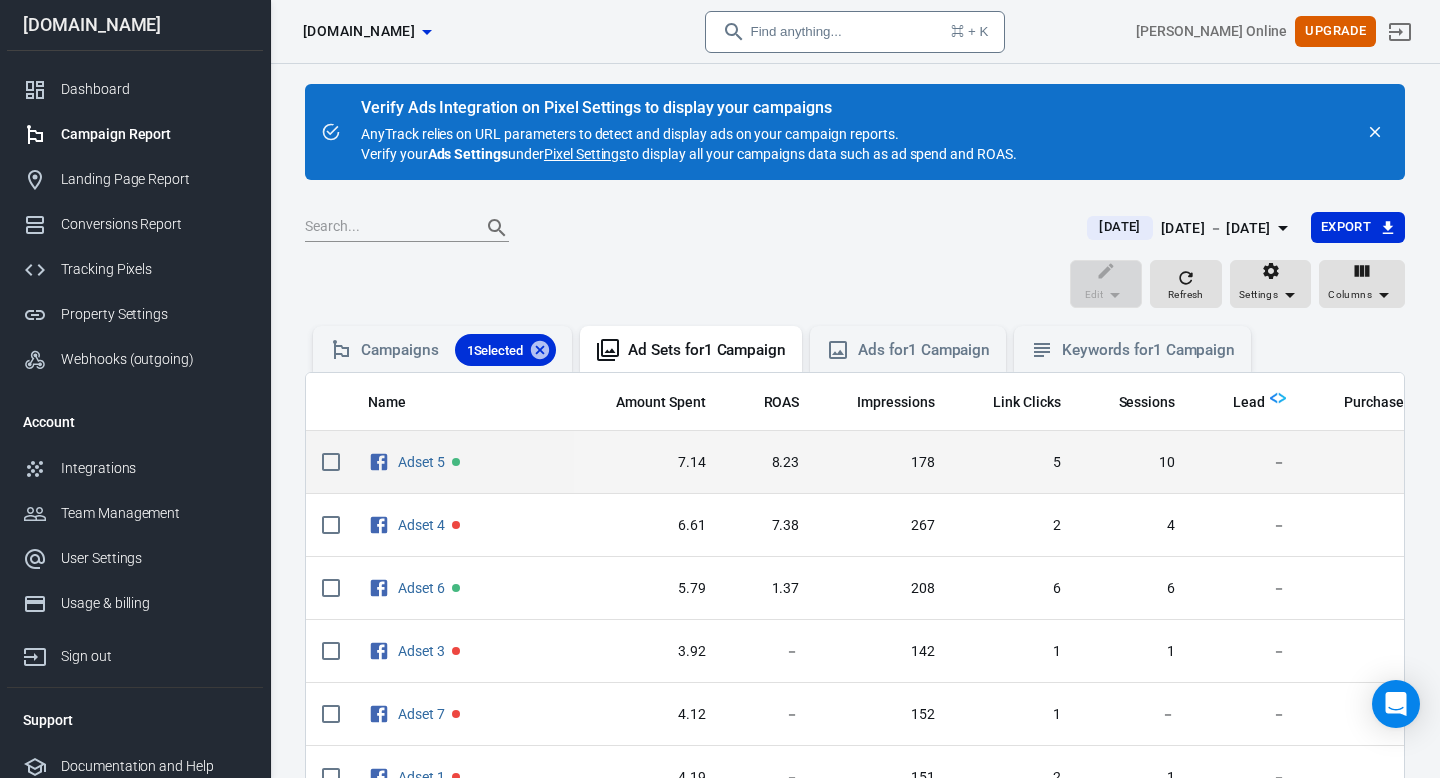 click on "7.14" at bounding box center (648, 462) 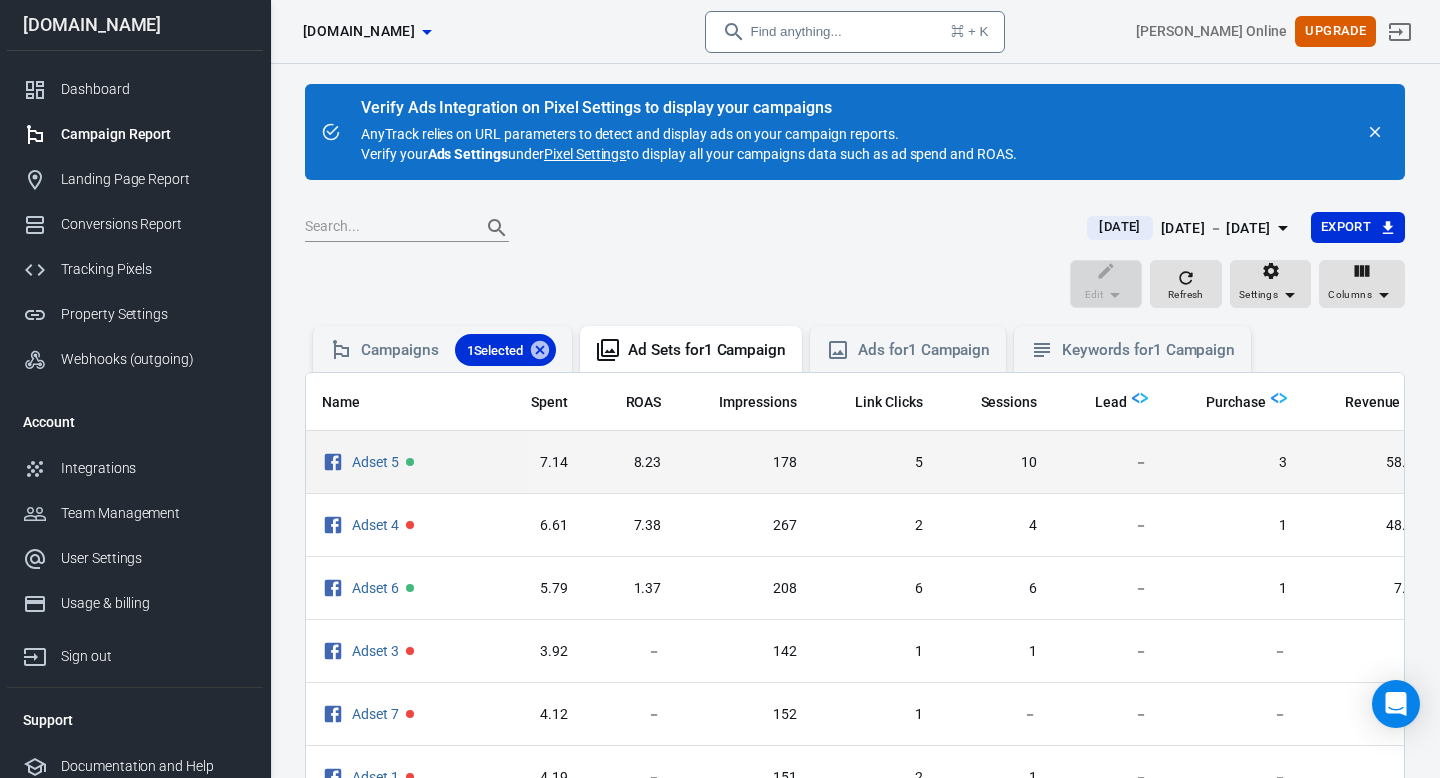 scroll, scrollTop: 0, scrollLeft: 200, axis: horizontal 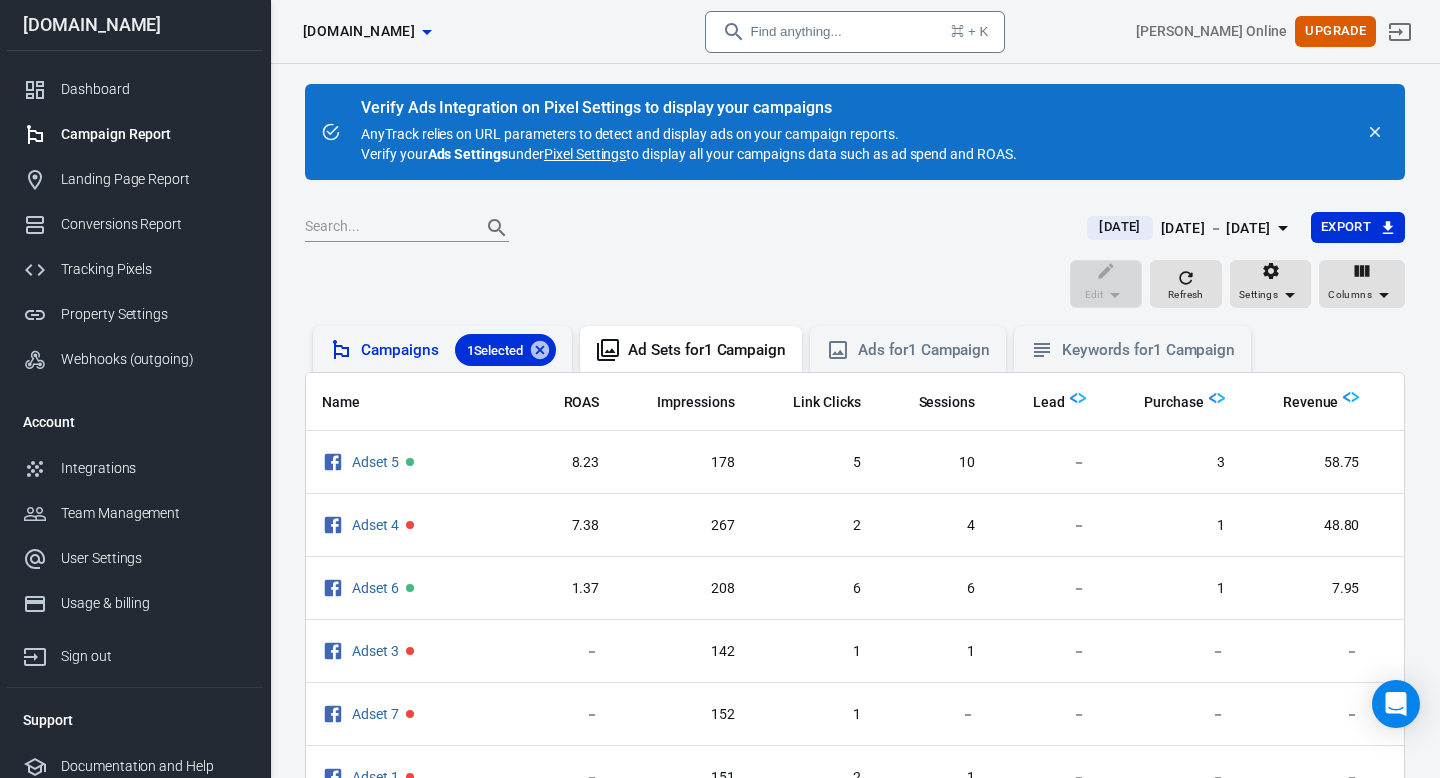 click on "Campaigns 1  Selected" at bounding box center (458, 350) 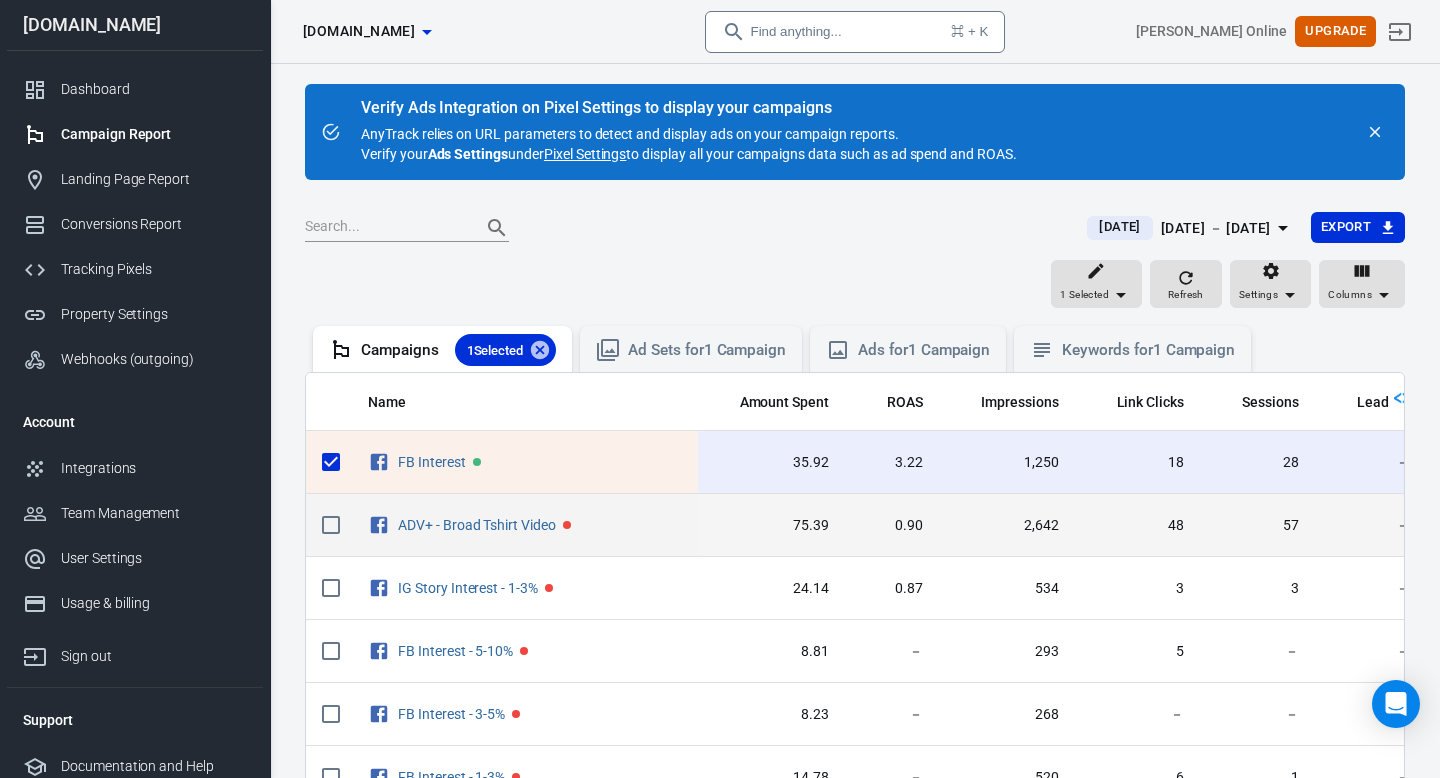 click on "ADV+ - Broad Tshirt Video" at bounding box center (525, 525) 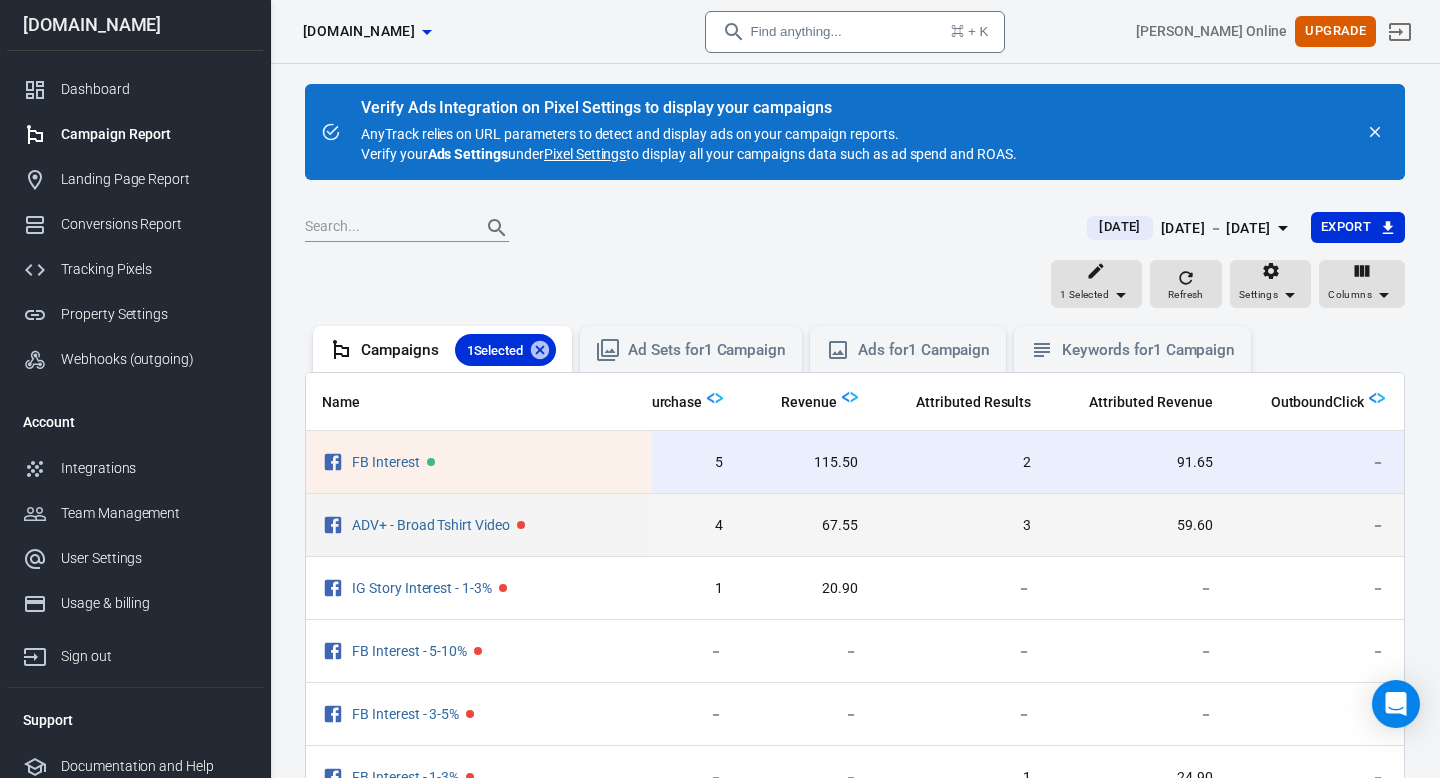scroll, scrollTop: 0, scrollLeft: 840, axis: horizontal 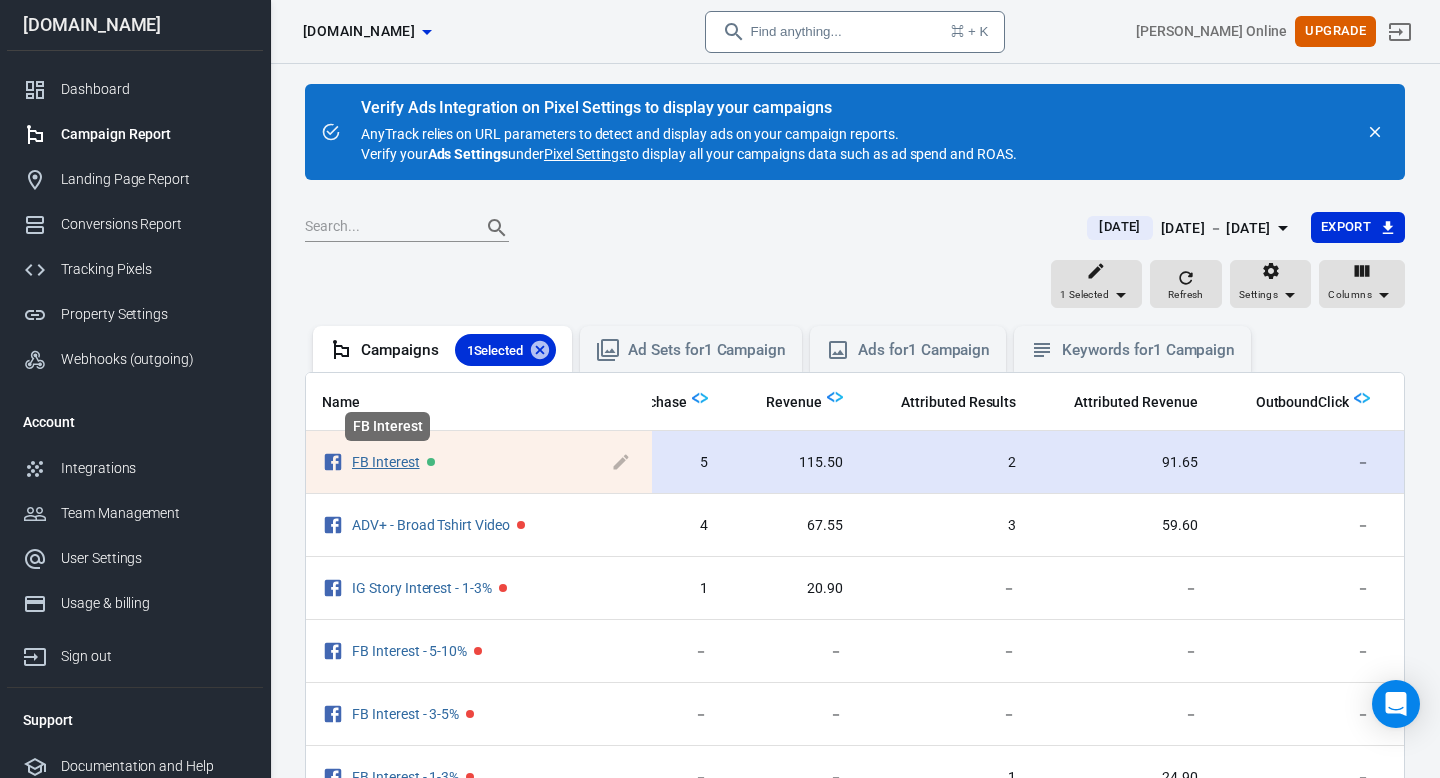 click on "FB Interest" at bounding box center (386, 462) 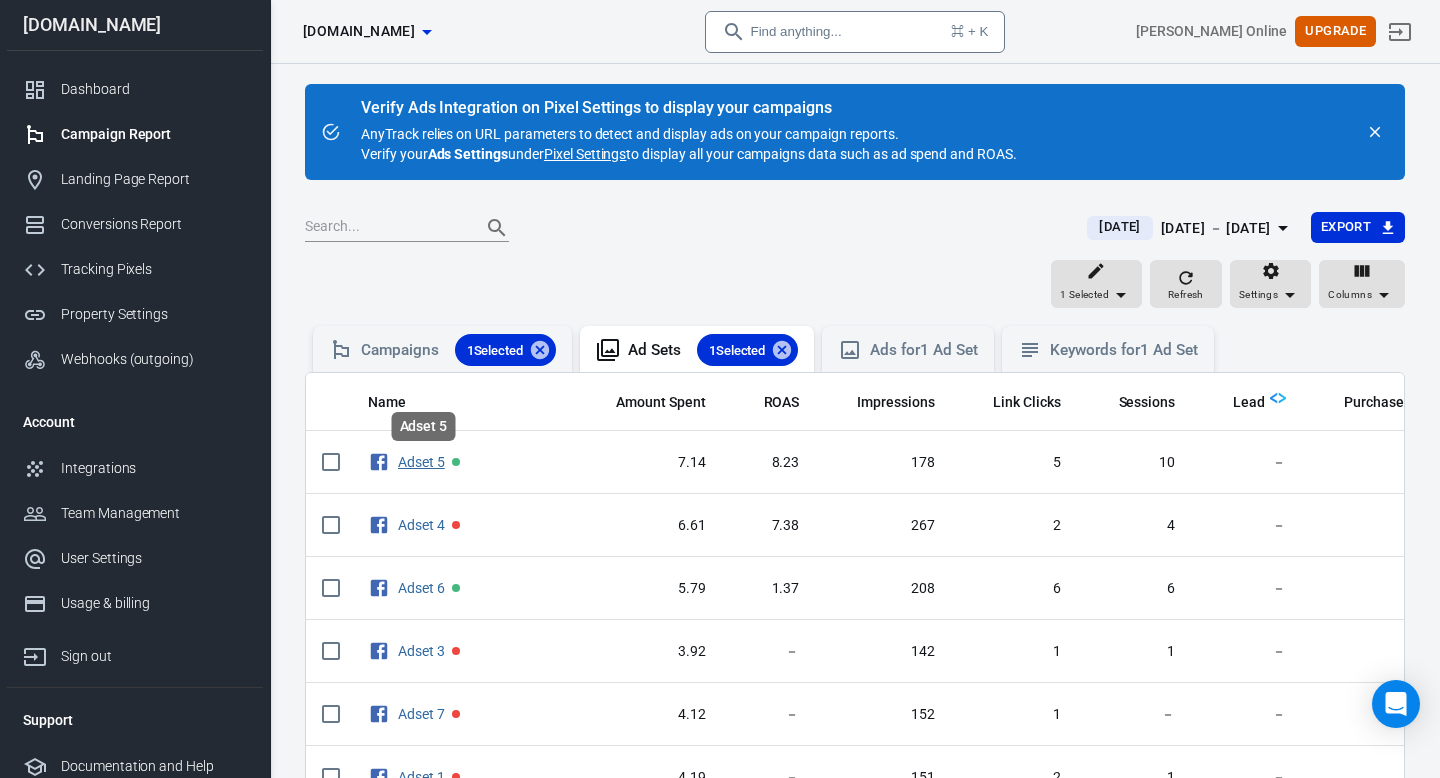 click on "Adset 5" at bounding box center (421, 462) 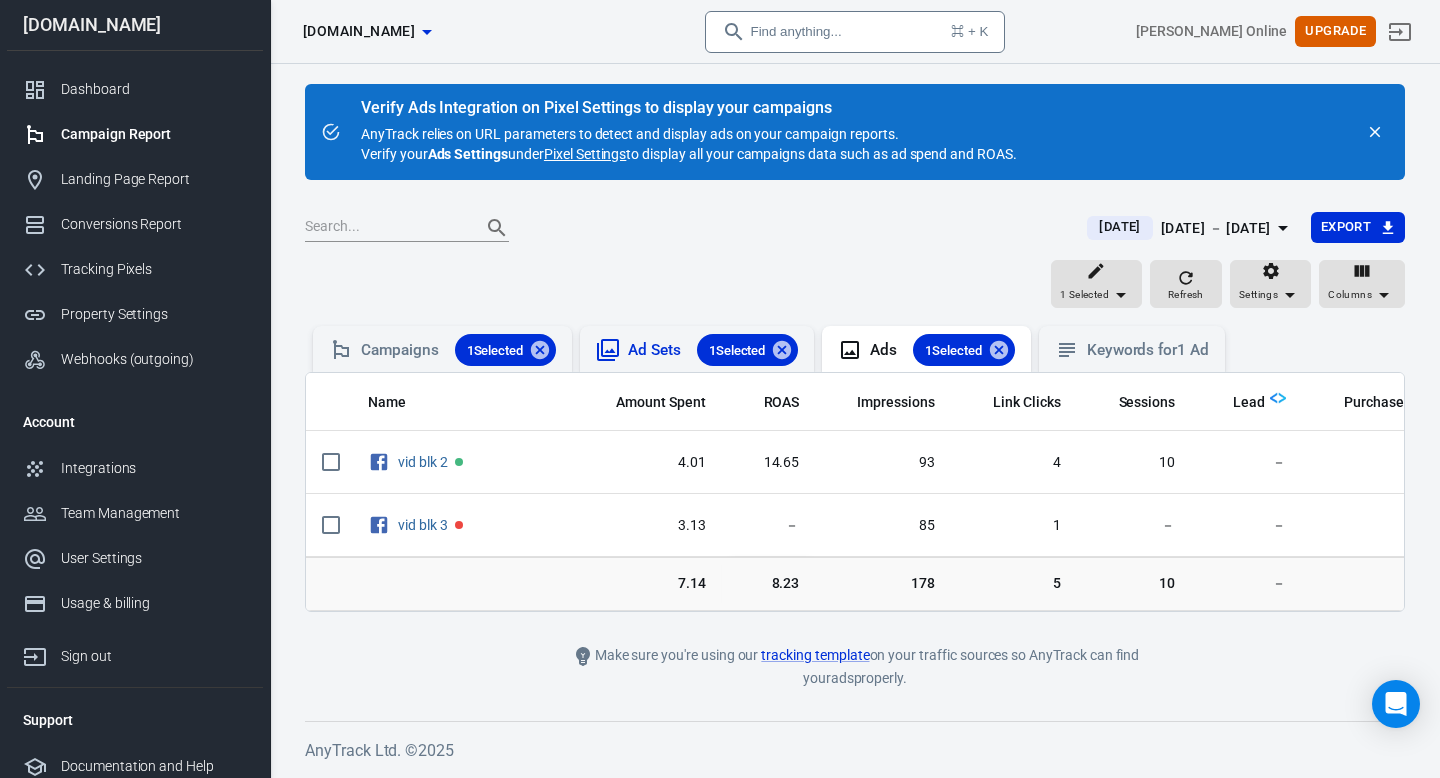 click on "Ad Sets 1  Selected" at bounding box center [713, 350] 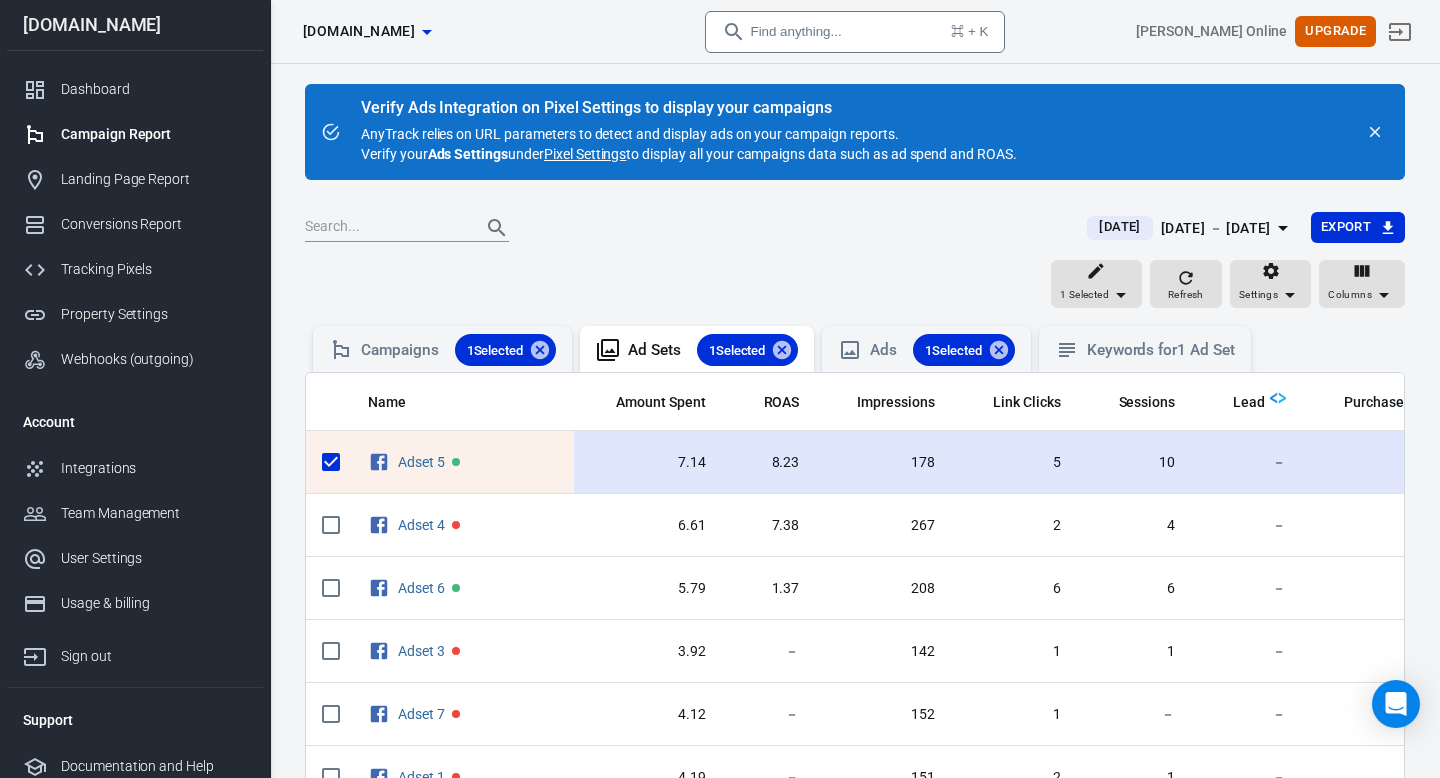 click on "Adset 5" at bounding box center (463, 462) 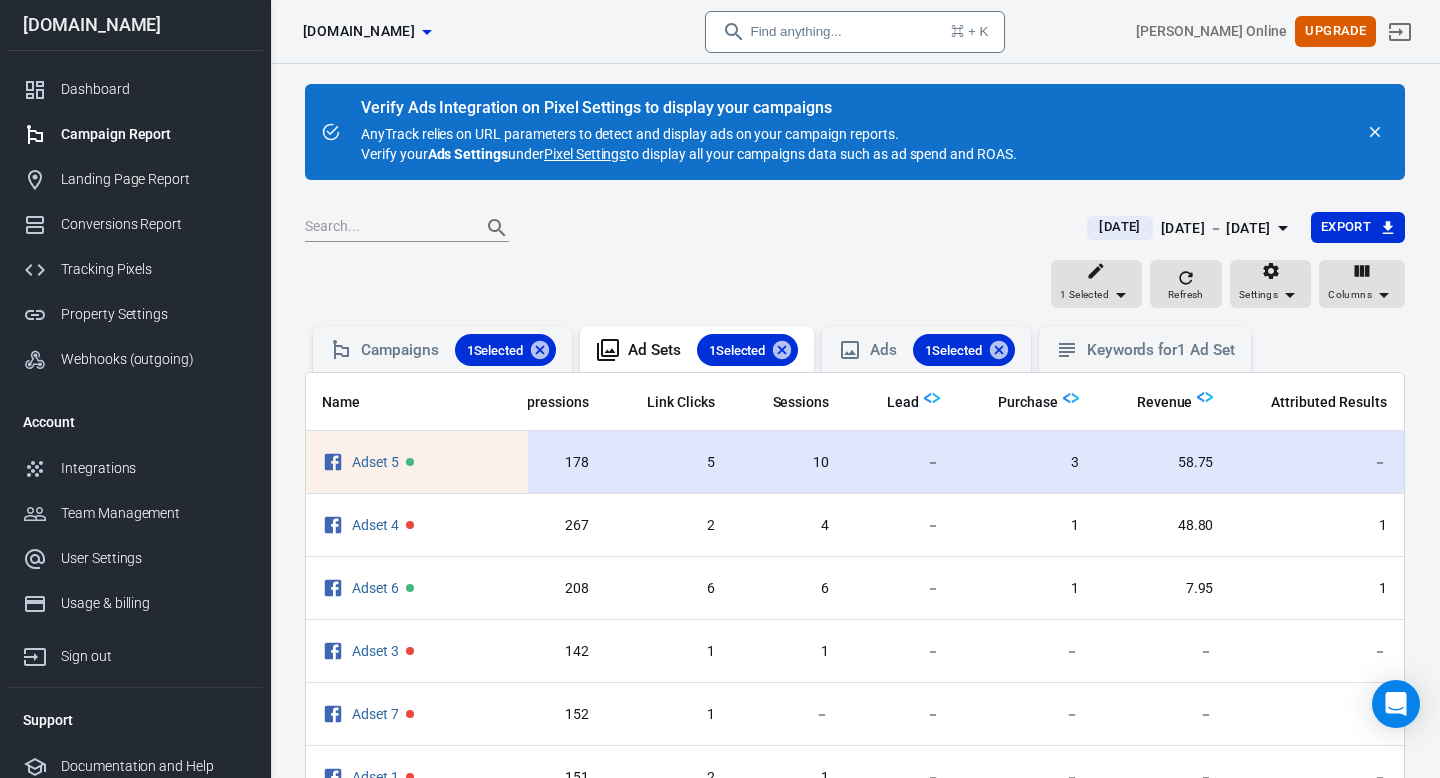 scroll, scrollTop: 0, scrollLeft: 360, axis: horizontal 